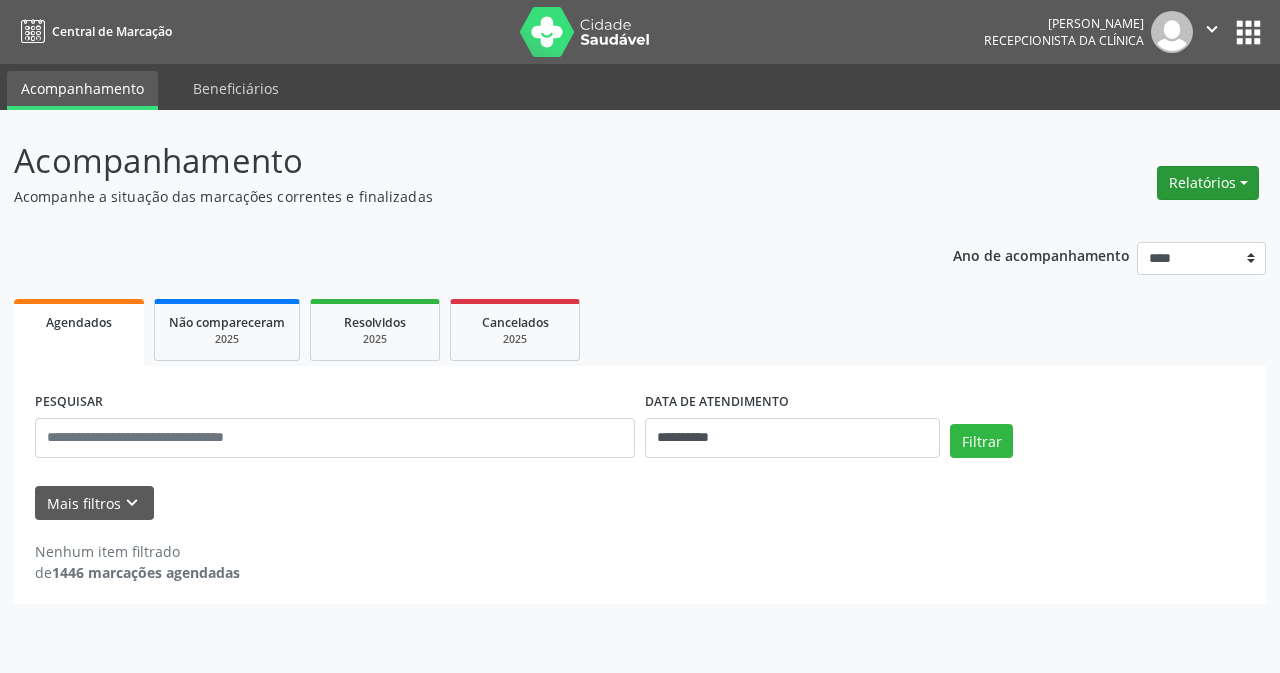 scroll, scrollTop: 0, scrollLeft: 0, axis: both 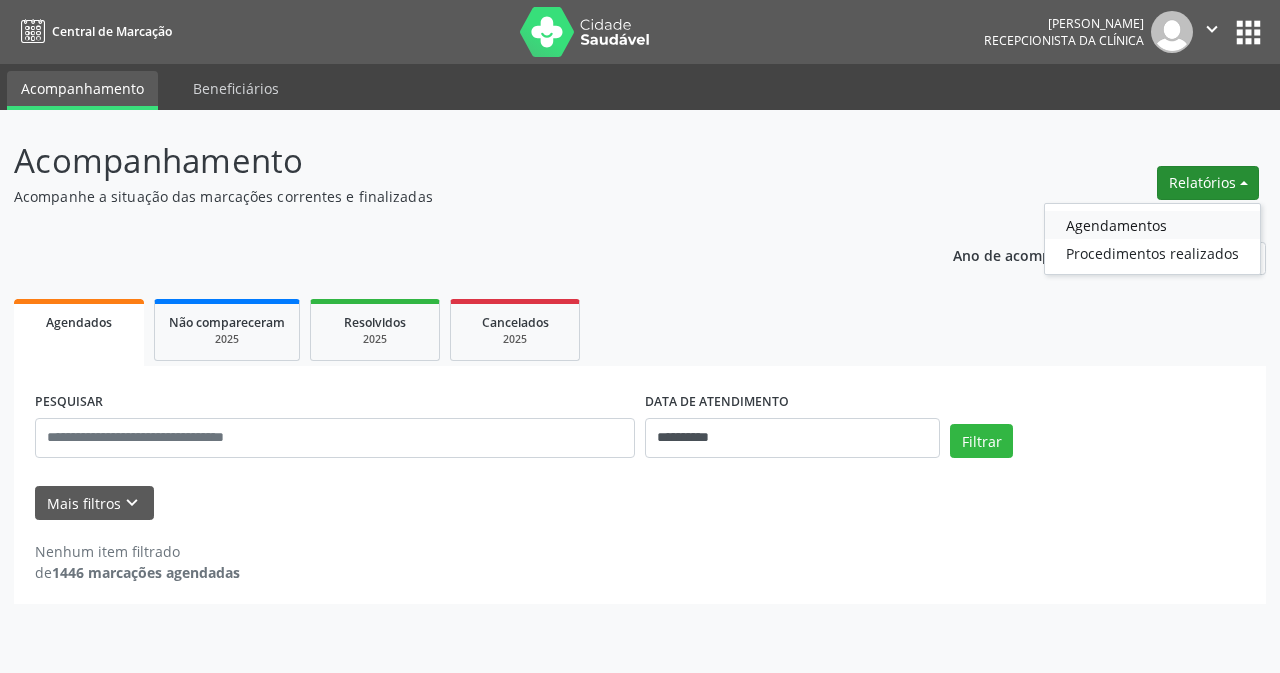 click on "Agendamentos" at bounding box center [1152, 225] 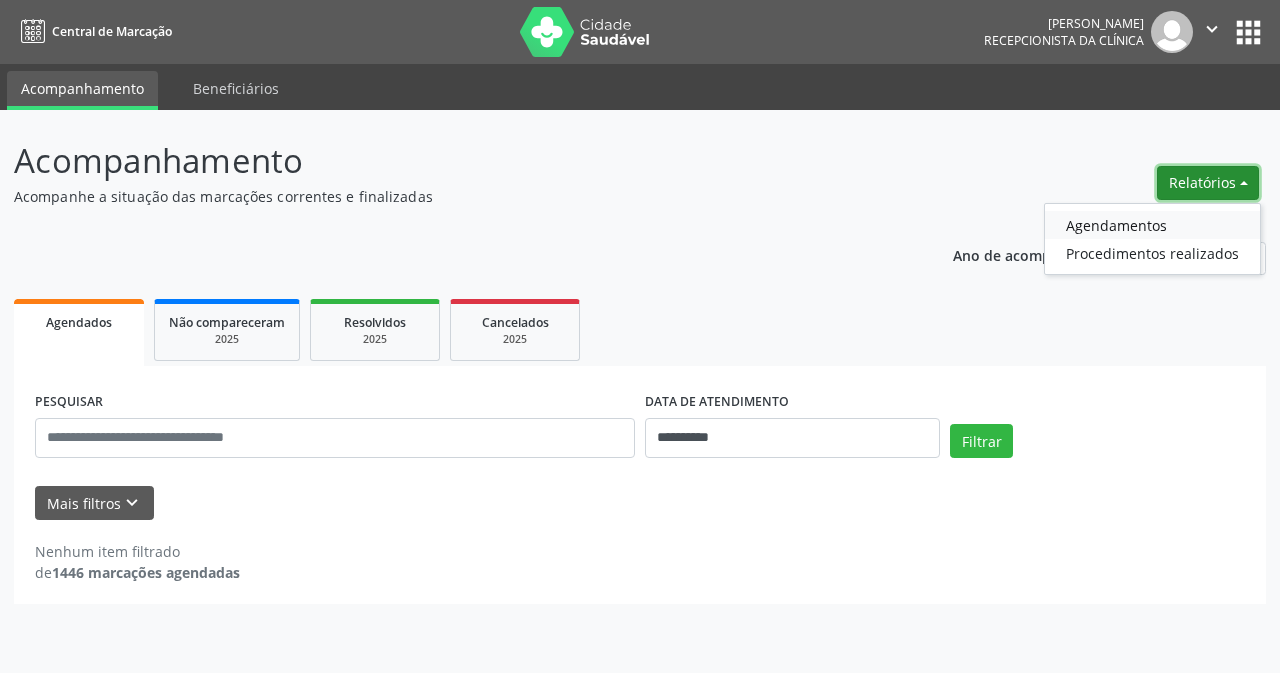 select on "*" 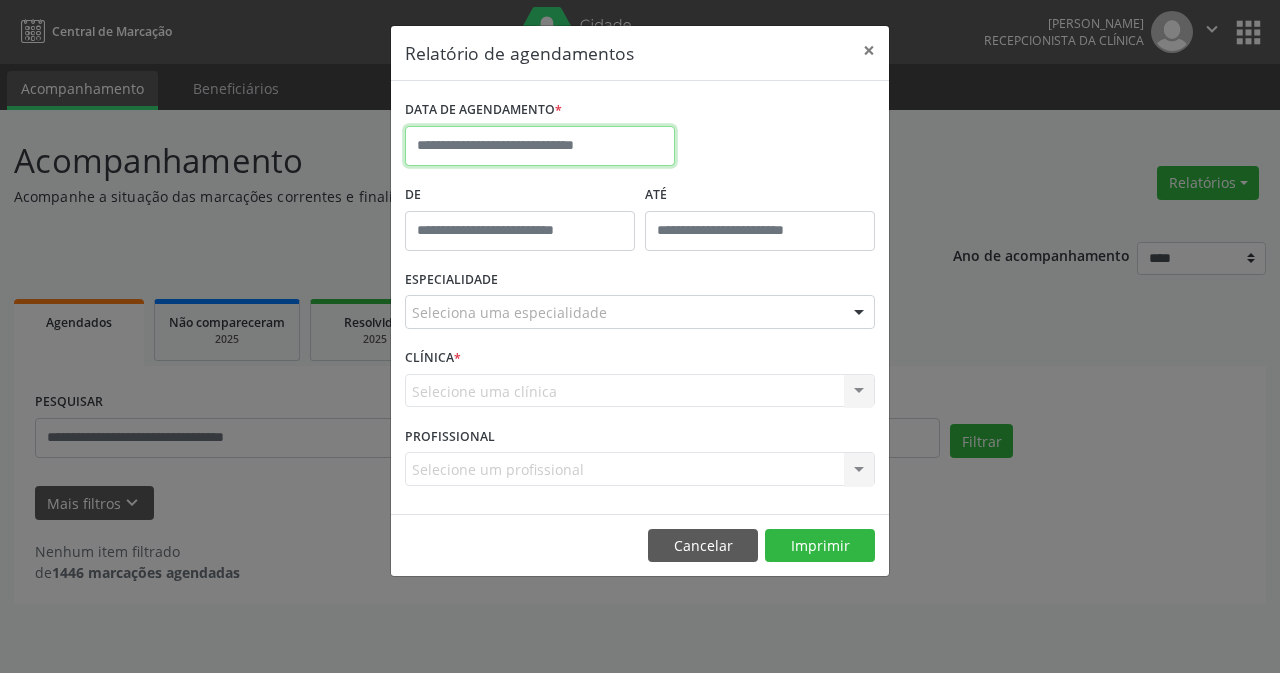 click at bounding box center [540, 146] 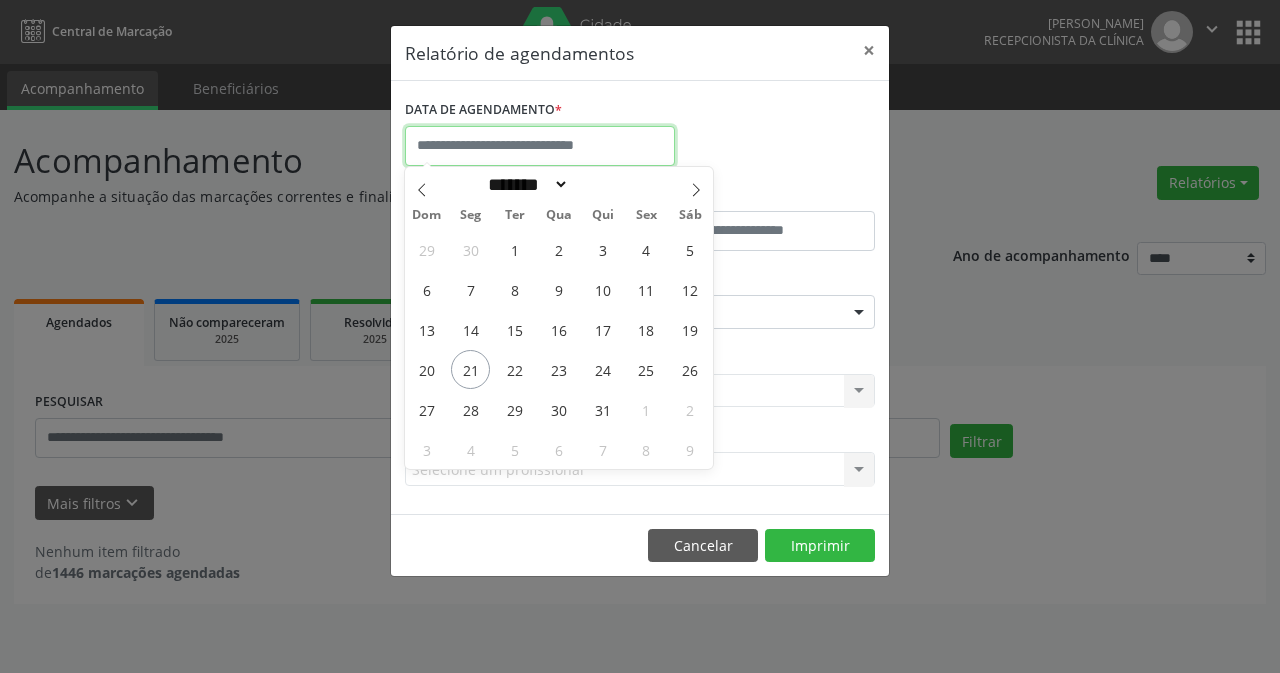 click at bounding box center (540, 146) 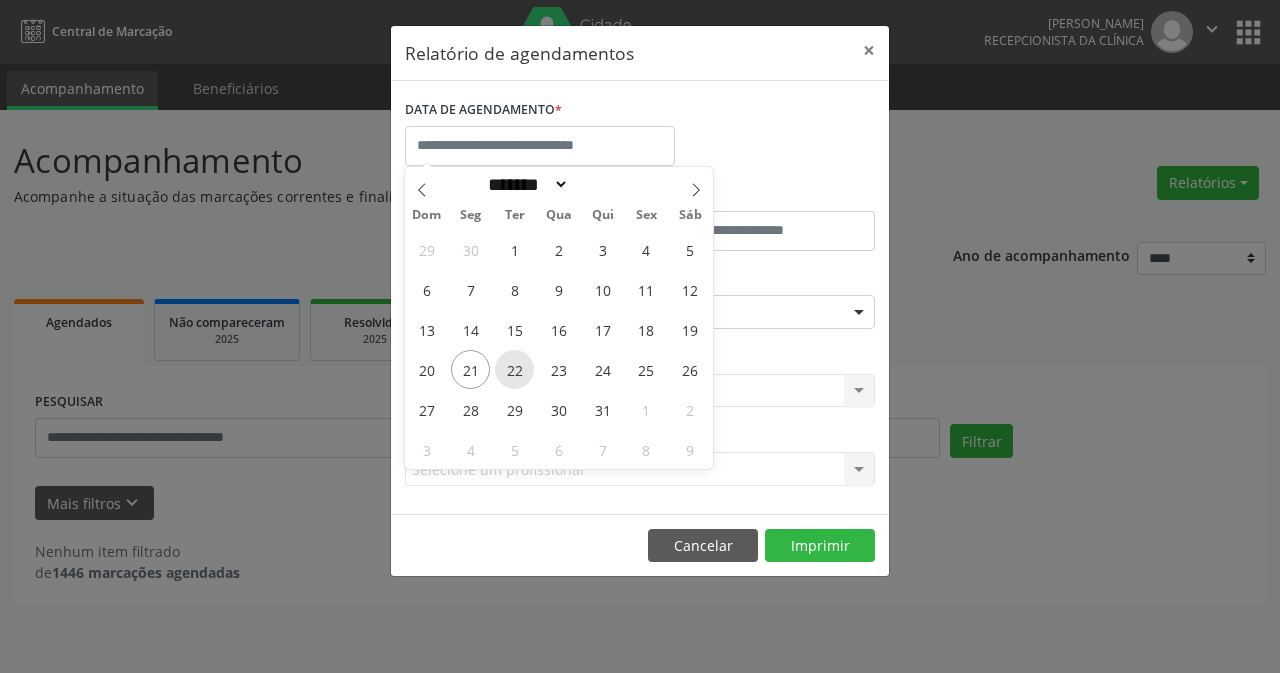 click on "22" at bounding box center (514, 369) 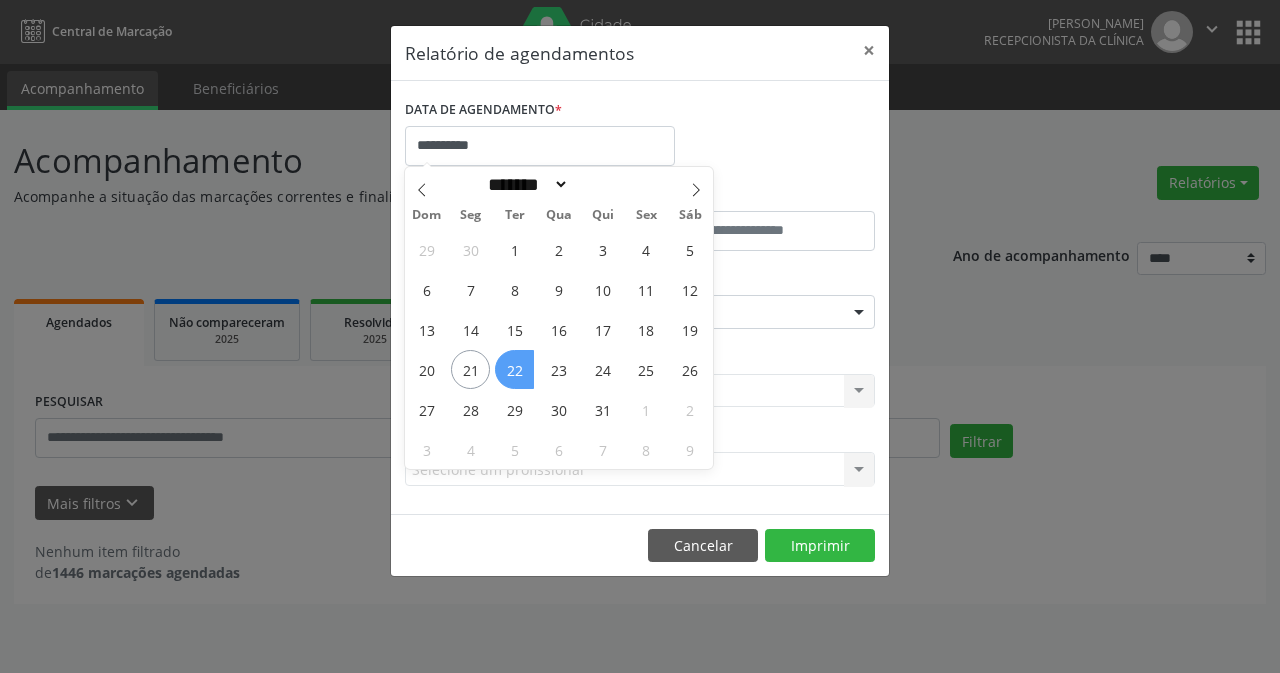drag, startPoint x: 510, startPoint y: 371, endPoint x: 649, endPoint y: 416, distance: 146.1027 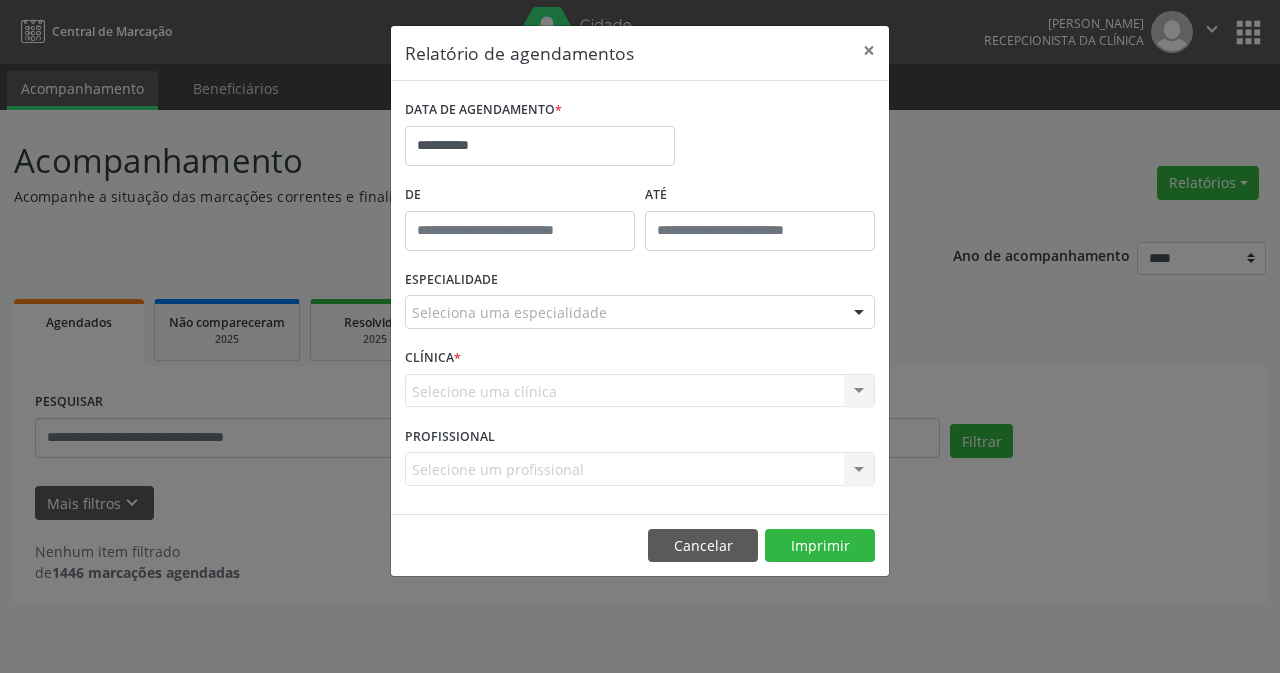 click at bounding box center (859, 313) 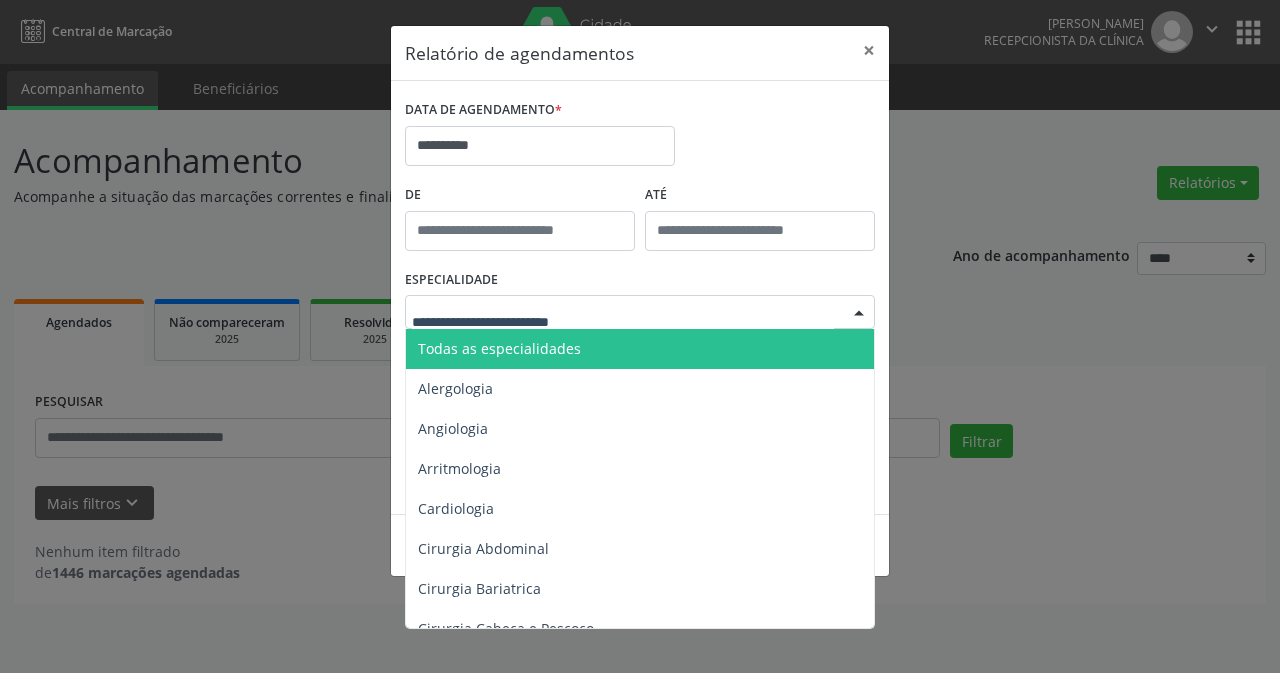 drag, startPoint x: 482, startPoint y: 353, endPoint x: 552, endPoint y: 381, distance: 75.39231 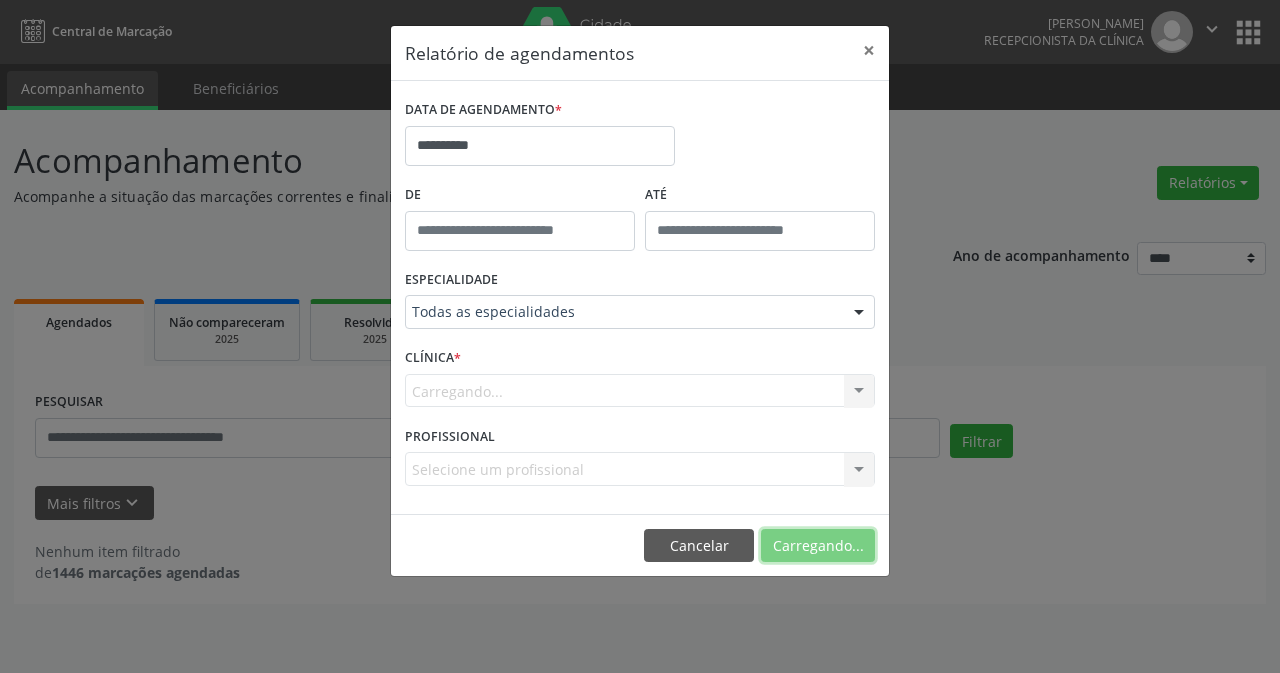 click on "Carregando..." at bounding box center (818, 546) 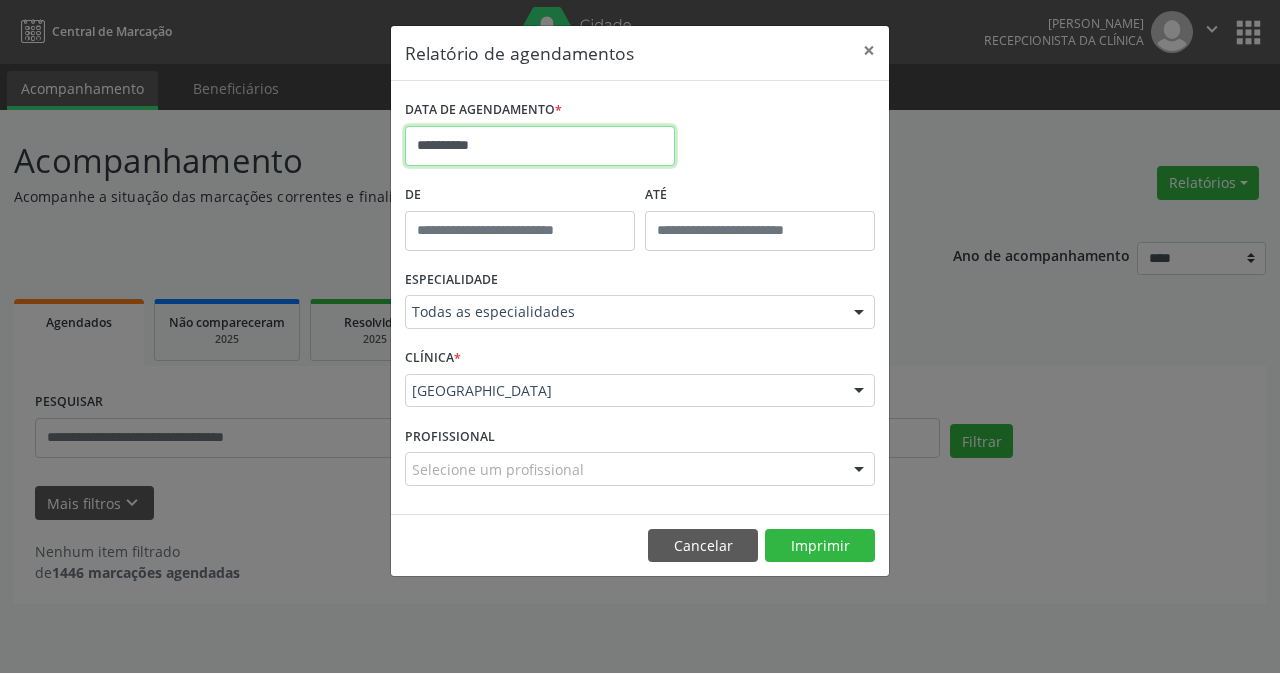 click on "**********" at bounding box center [540, 146] 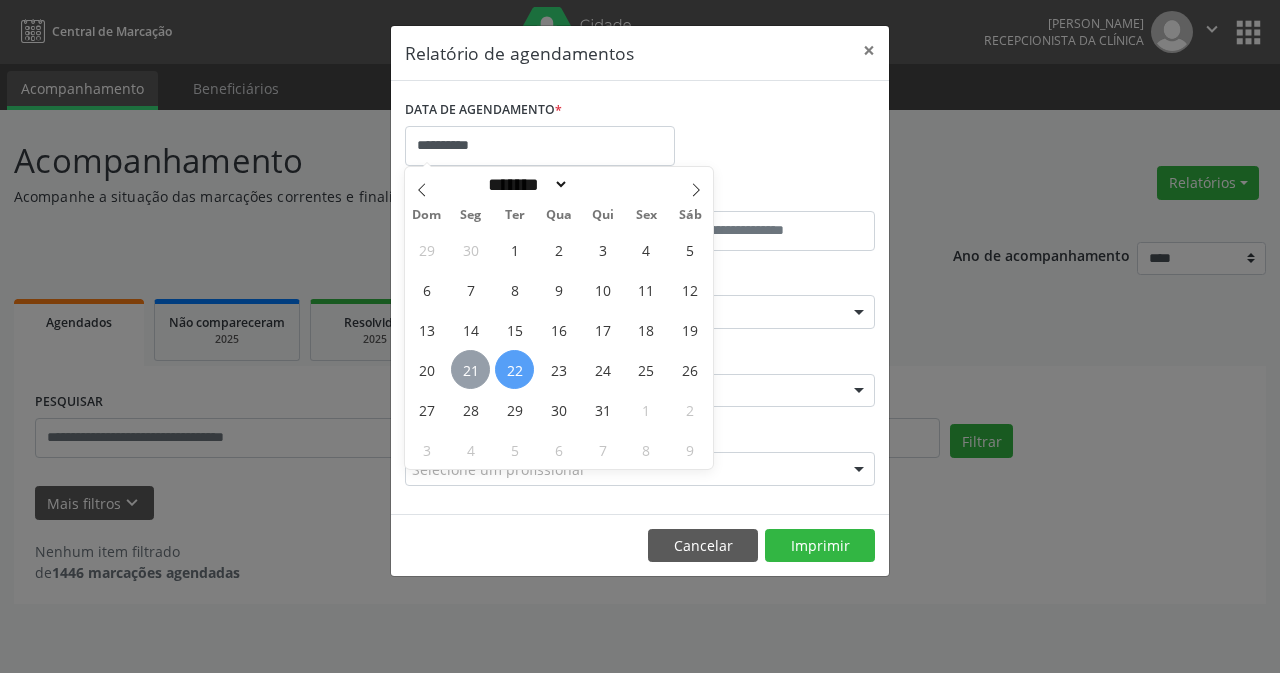 click on "21" at bounding box center [470, 369] 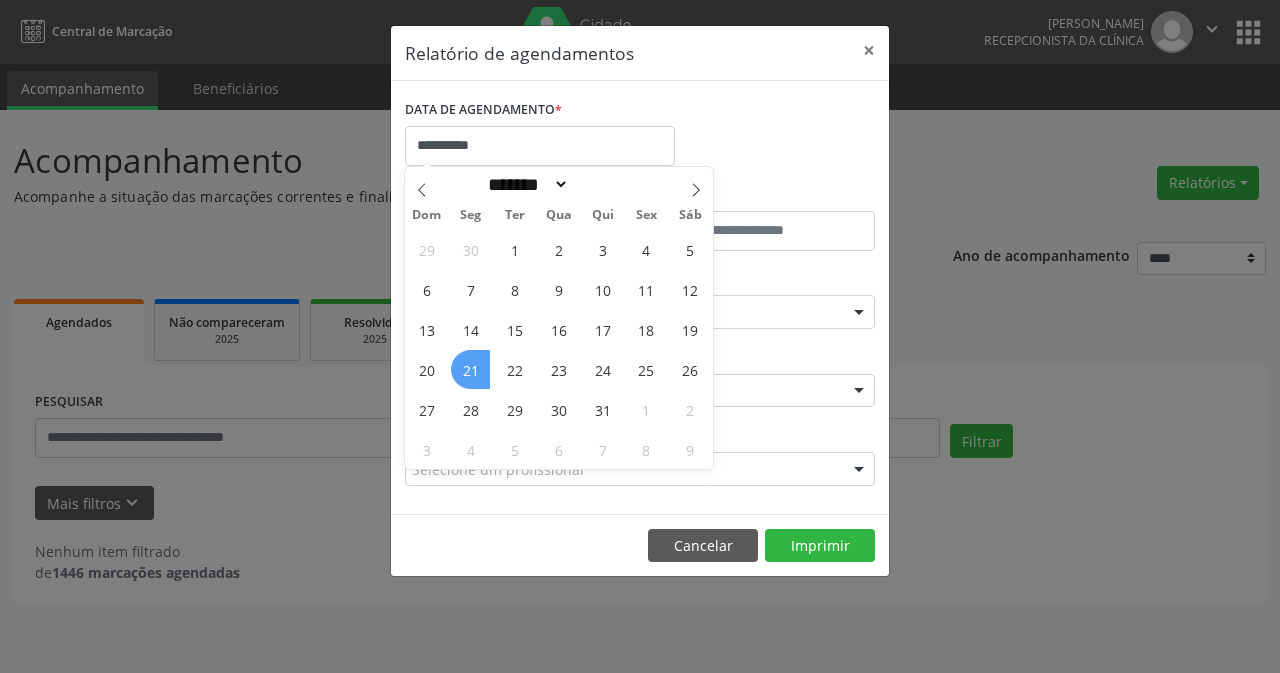 drag, startPoint x: 467, startPoint y: 375, endPoint x: 732, endPoint y: 343, distance: 266.92508 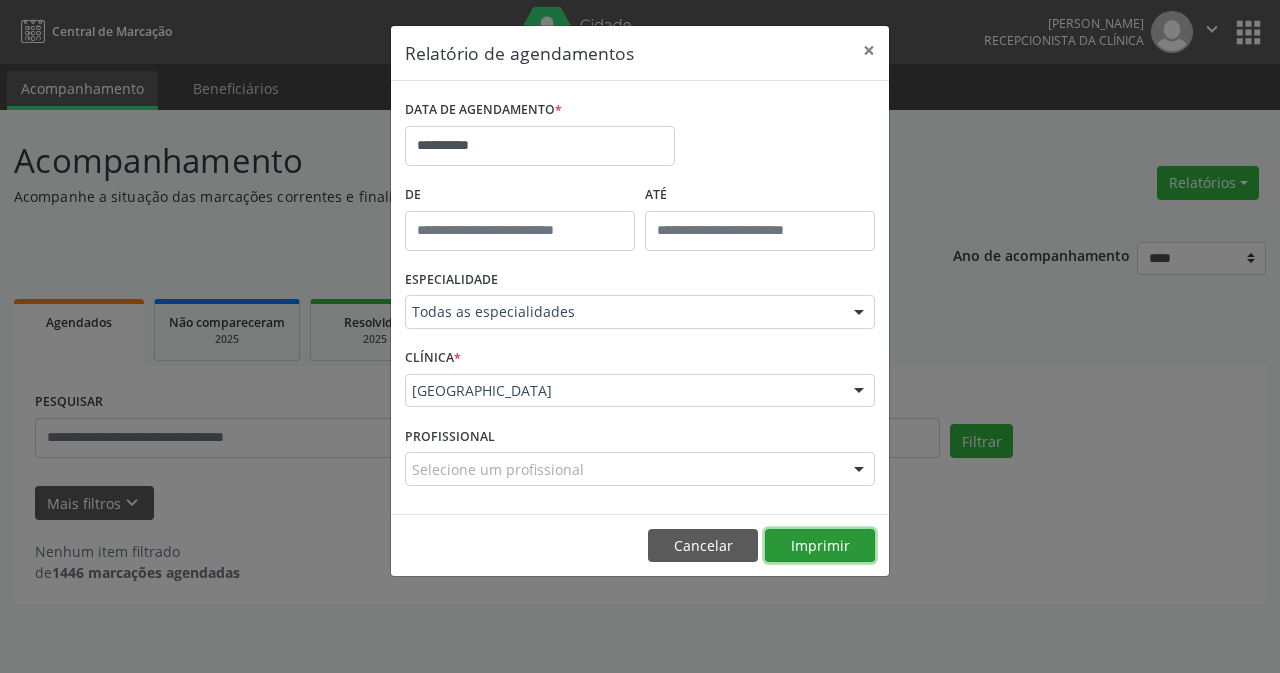click on "Imprimir" at bounding box center (820, 546) 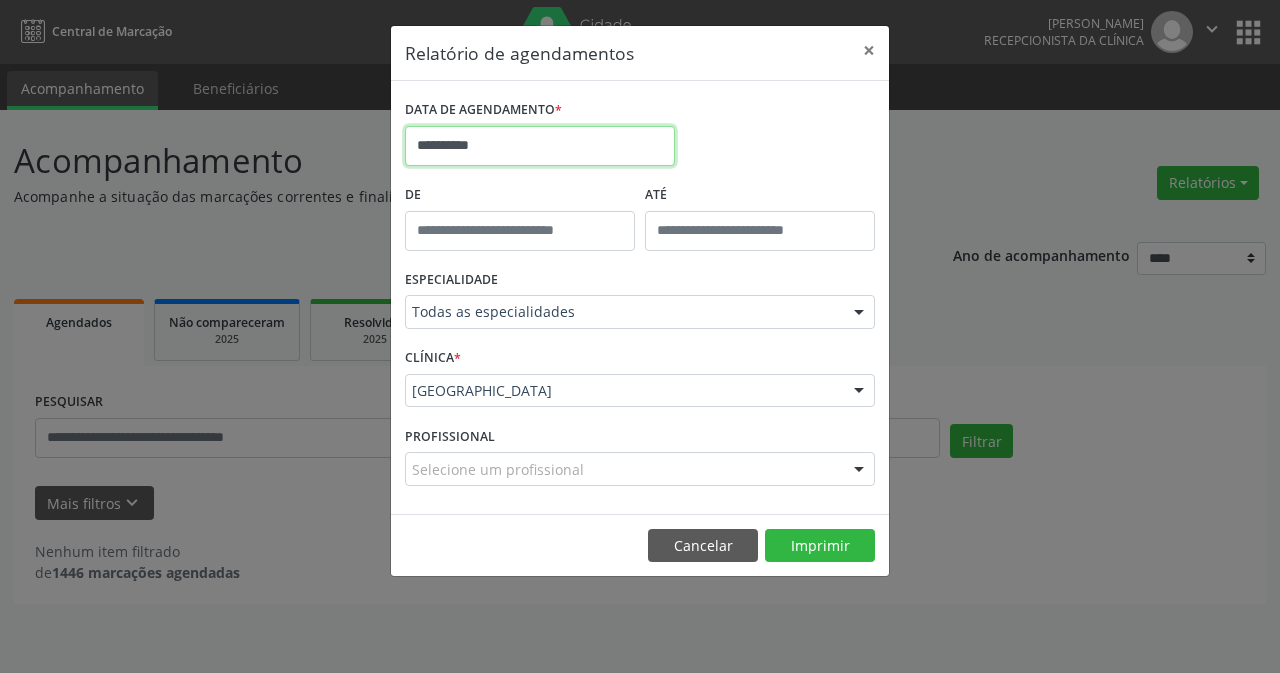 click on "**********" at bounding box center (540, 146) 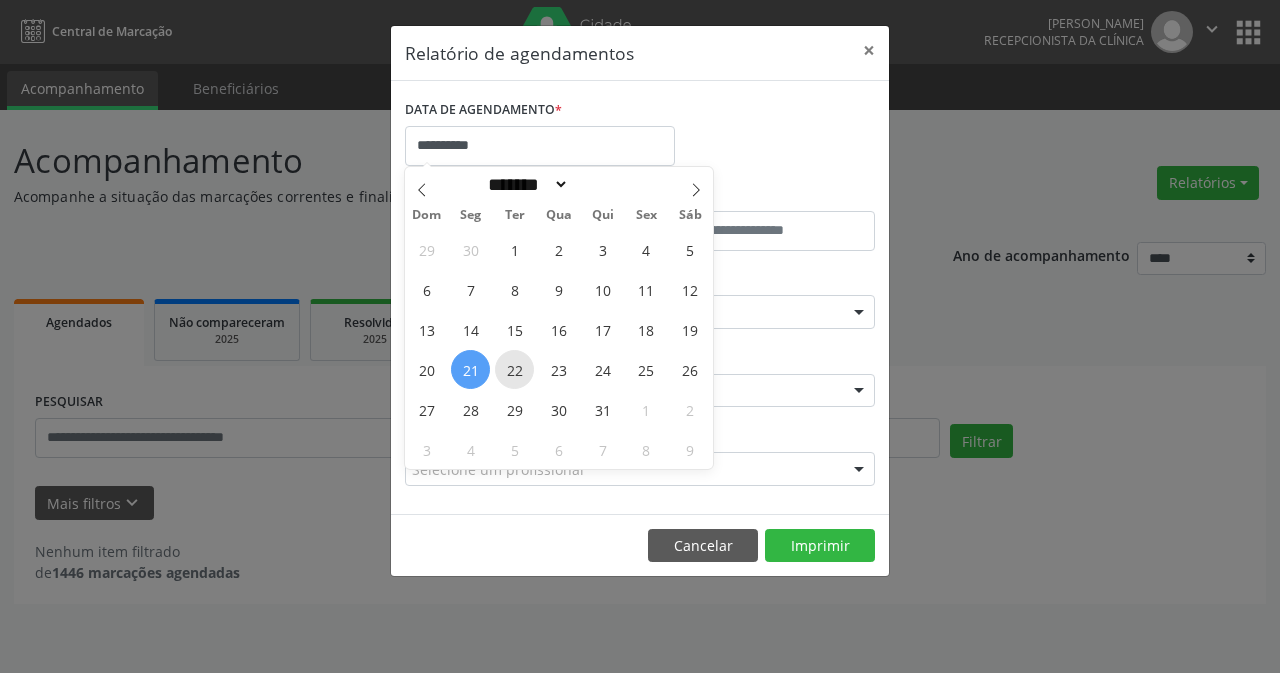 click on "22" at bounding box center [514, 369] 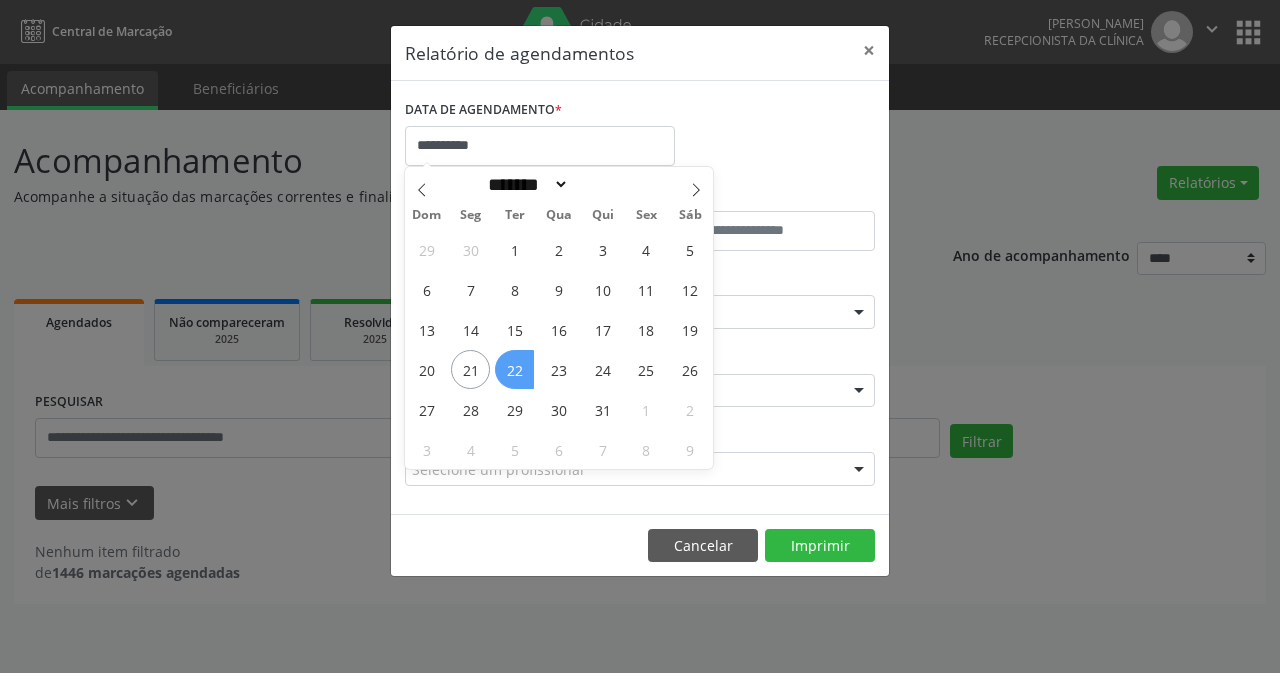 click on "22" at bounding box center [514, 369] 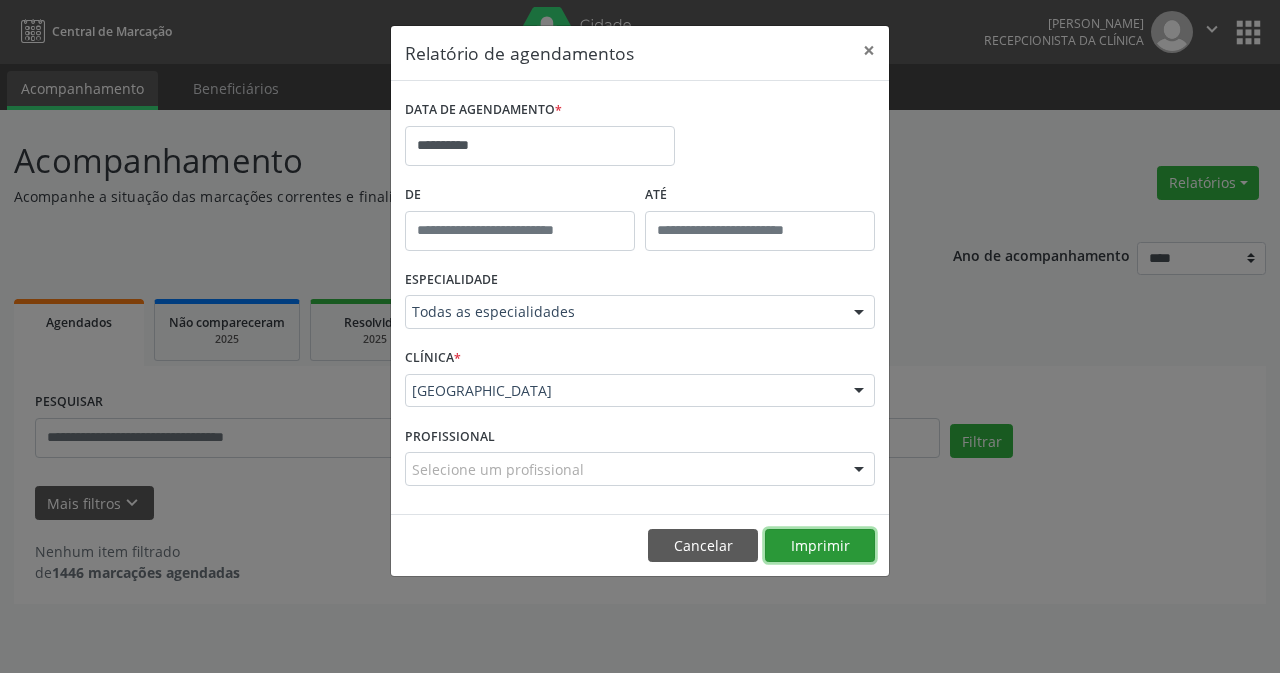 click on "Imprimir" at bounding box center (820, 546) 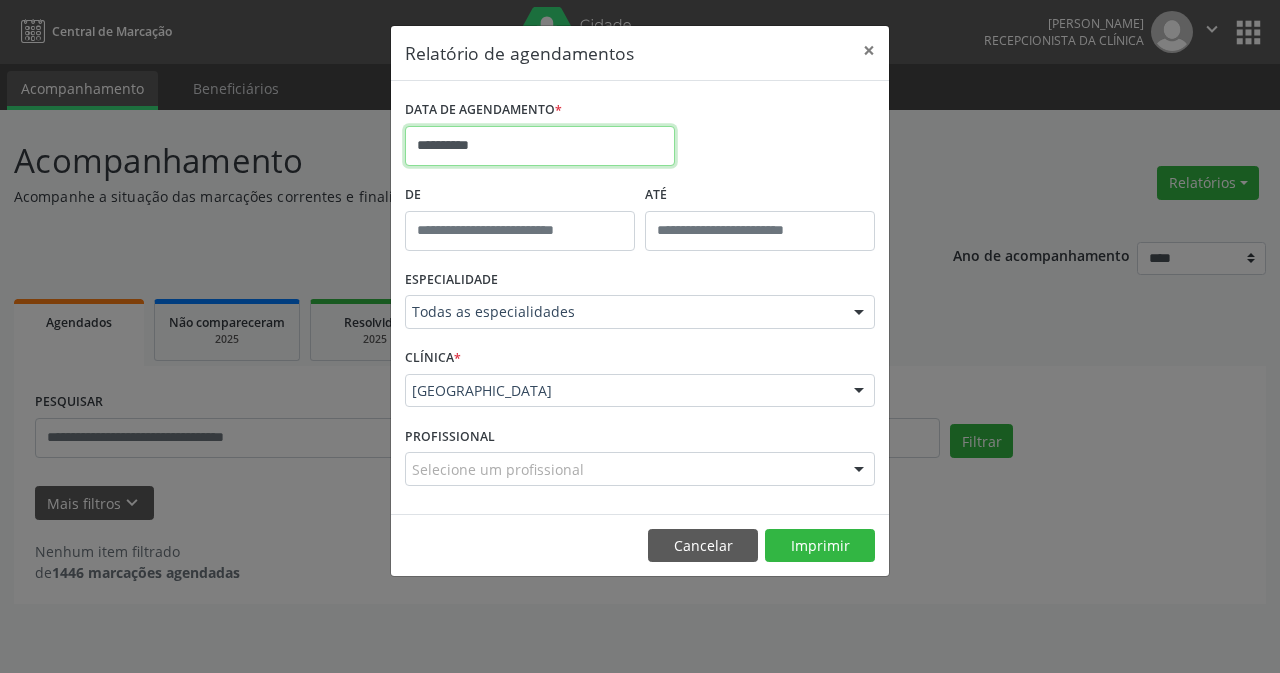 click on "**********" at bounding box center (540, 146) 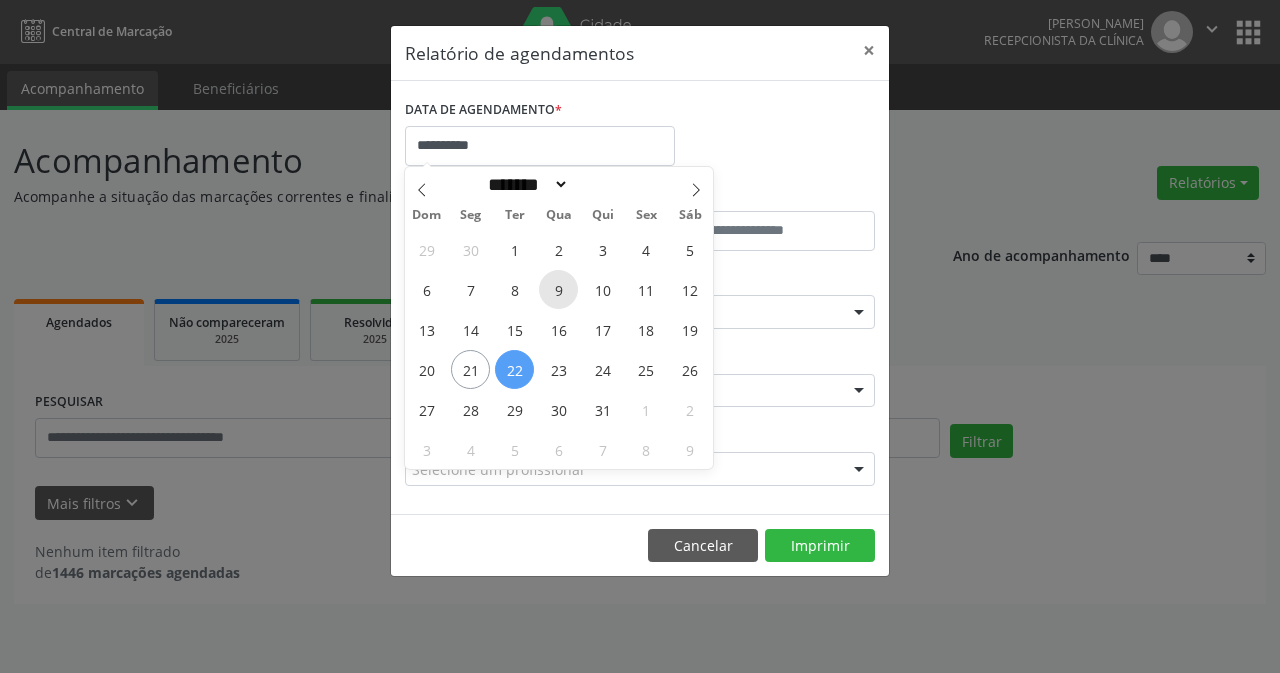click on "9" at bounding box center (558, 289) 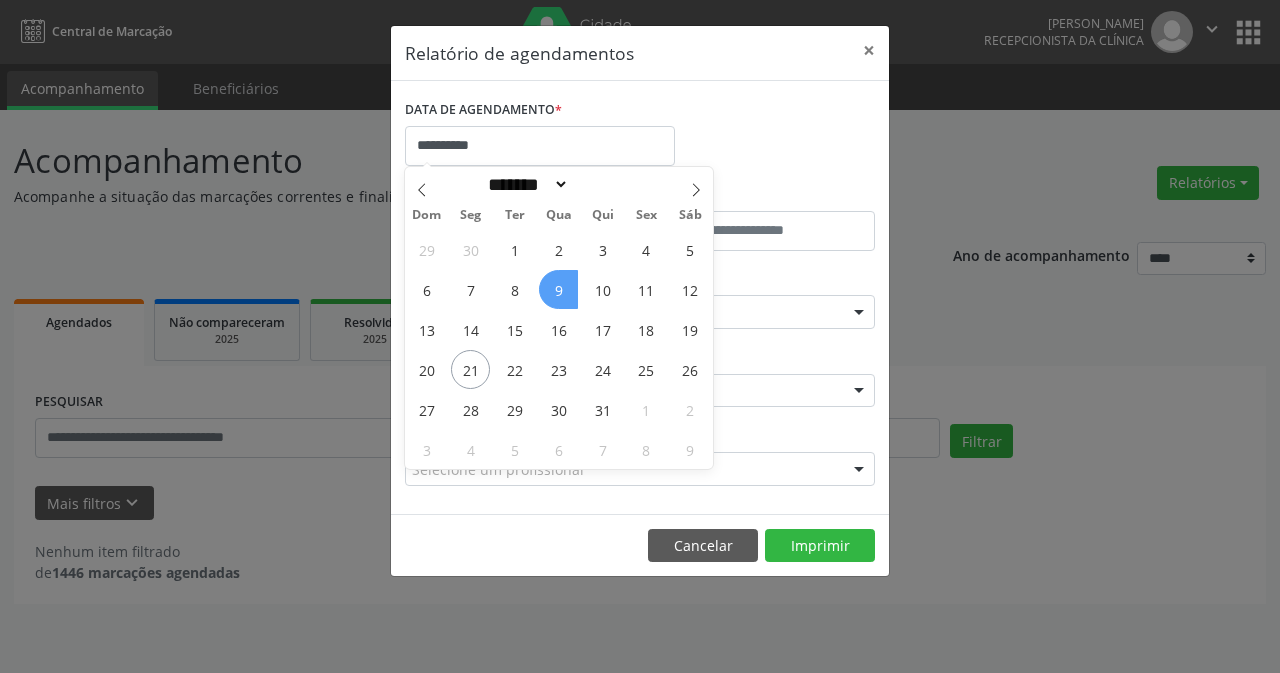 drag, startPoint x: 554, startPoint y: 288, endPoint x: 569, endPoint y: 287, distance: 15.033297 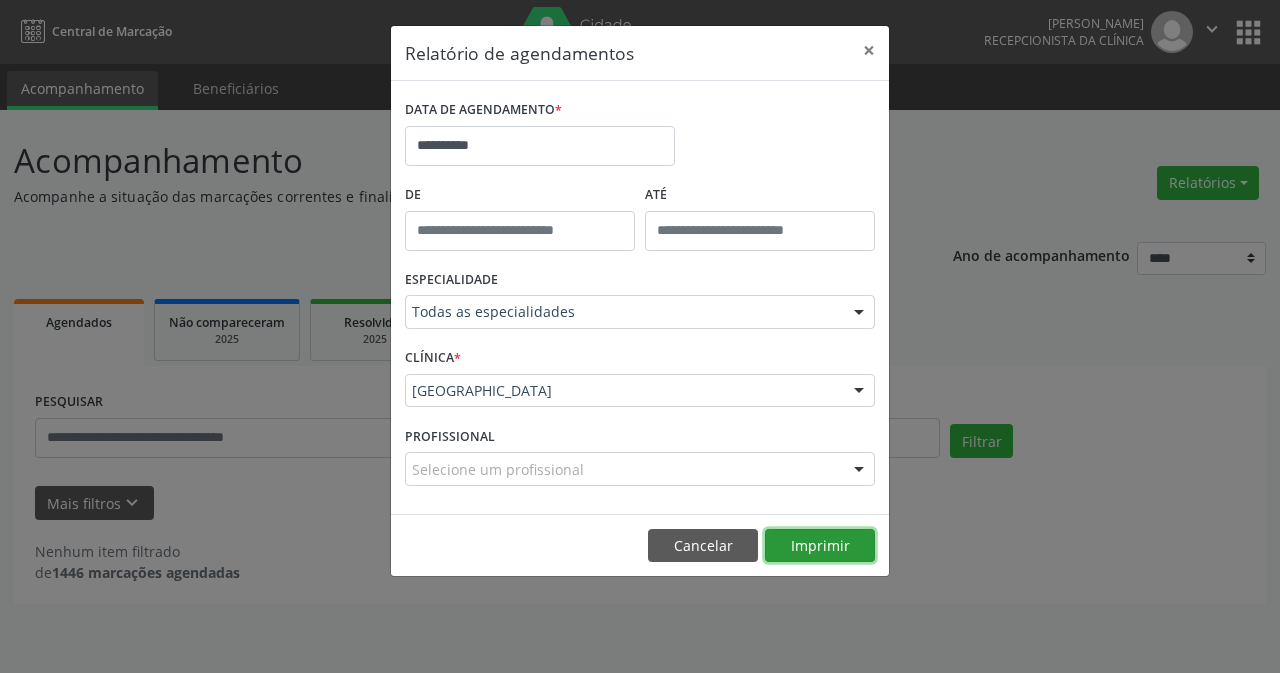 click on "Imprimir" at bounding box center (820, 546) 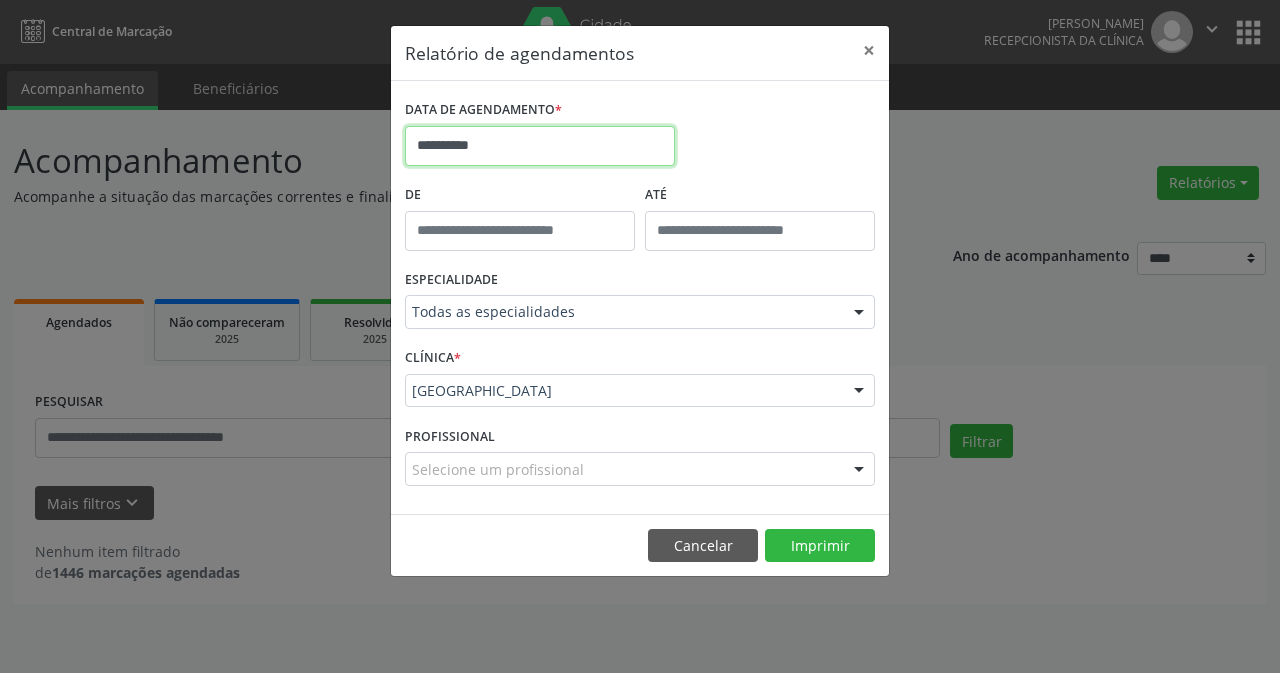 click on "**********" at bounding box center (540, 146) 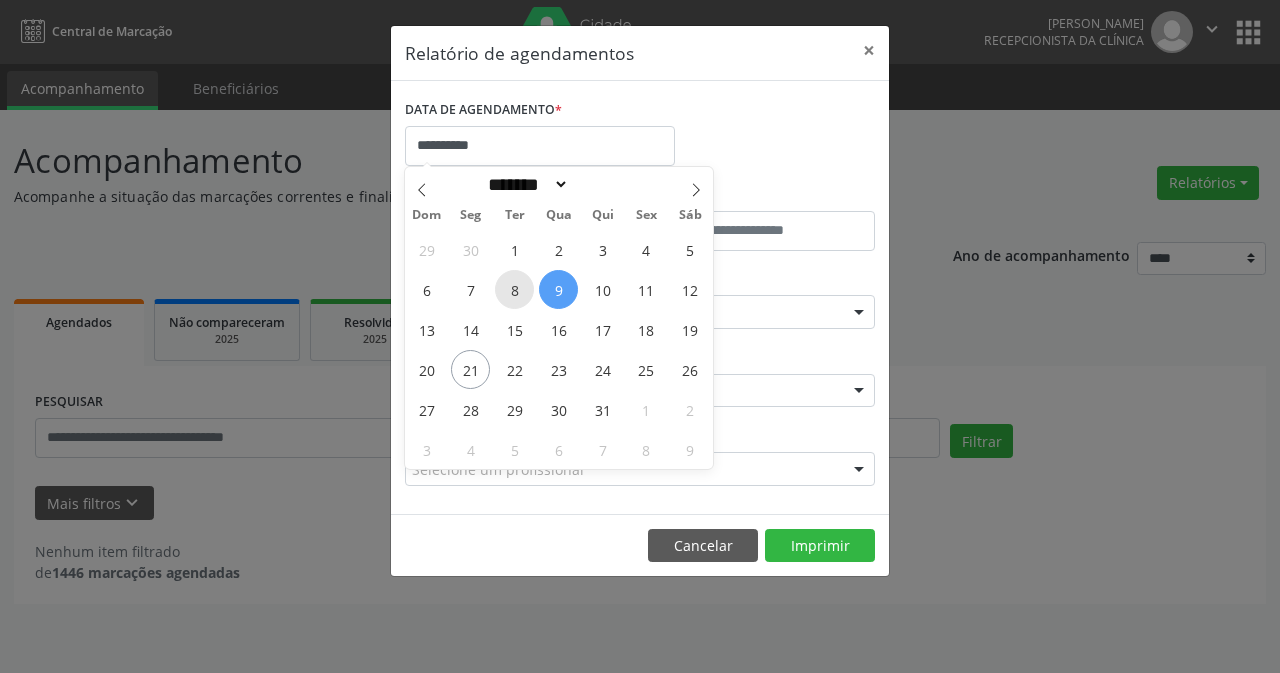click on "8" at bounding box center [514, 289] 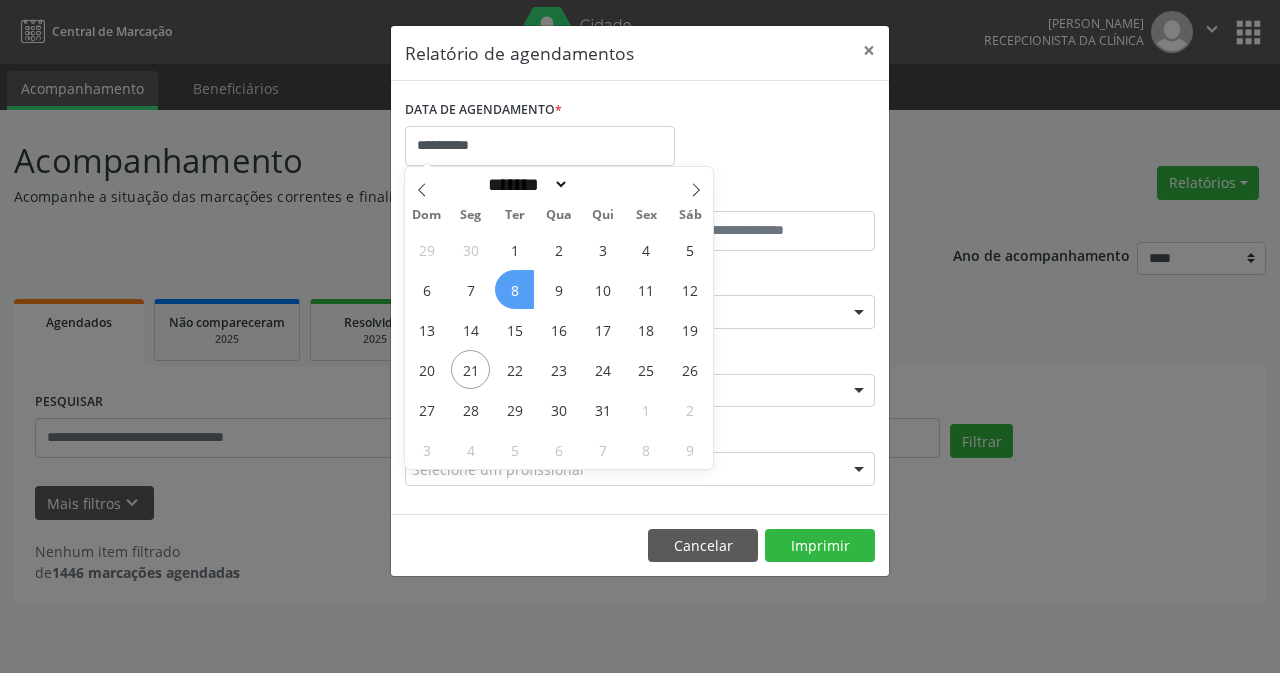 click on "8" at bounding box center (514, 289) 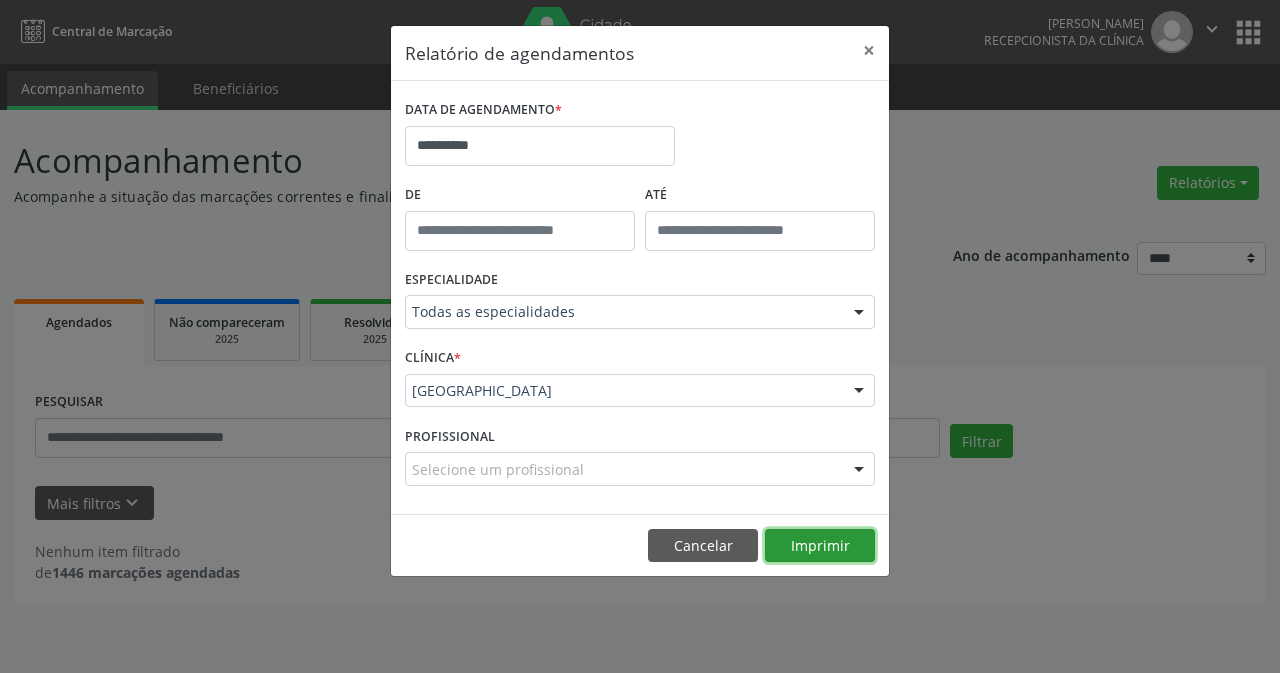 click on "Imprimir" at bounding box center [820, 546] 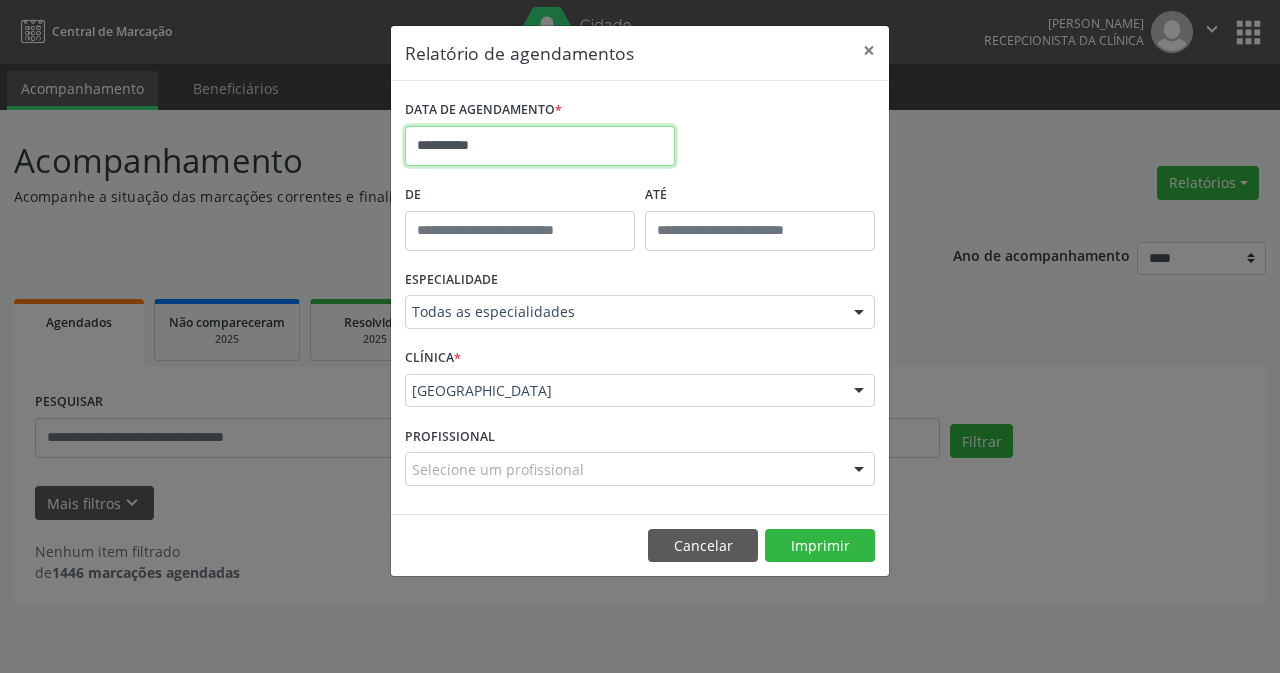 click on "**********" at bounding box center (540, 146) 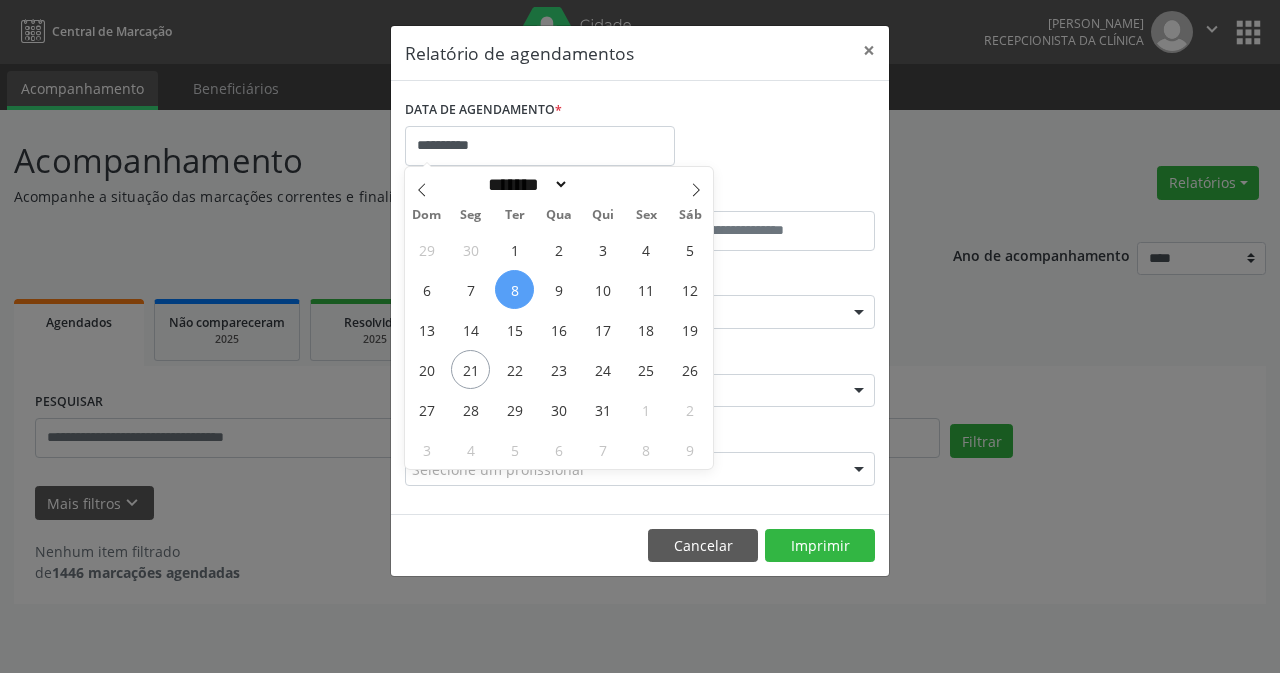 click on "29 30 1 2 3 4 5 6 7 8 9 10 11 12 13 14 15 16 17 18 19 20 21 22 23 24 25 26 27 28 29 30 31 1 2 3 4 5 6 7 8 9" at bounding box center (559, 349) 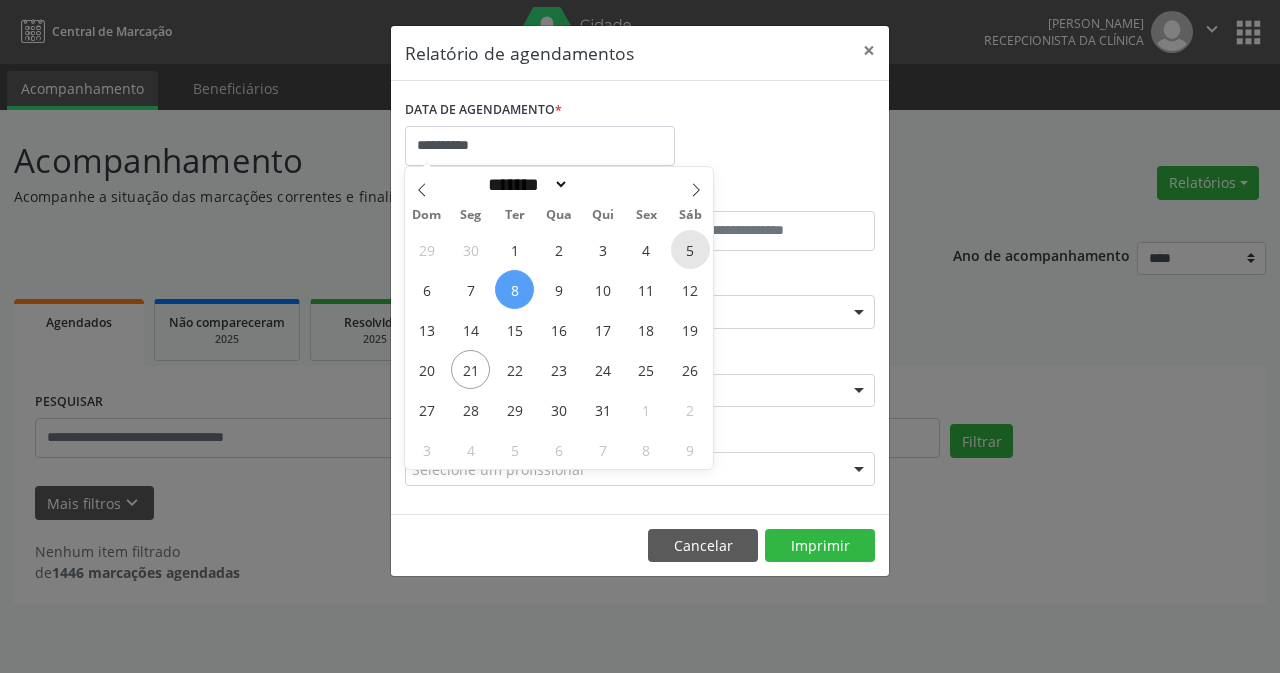click on "5" at bounding box center (690, 249) 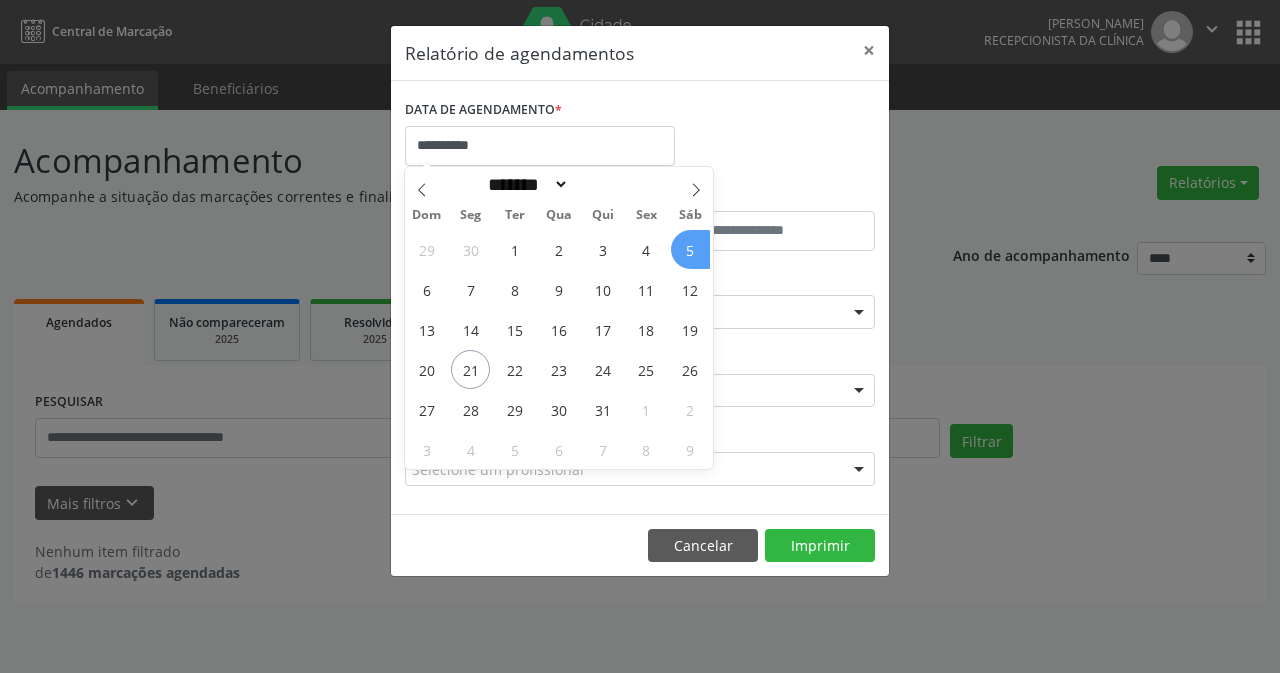 drag, startPoint x: 688, startPoint y: 259, endPoint x: 701, endPoint y: 298, distance: 41.109608 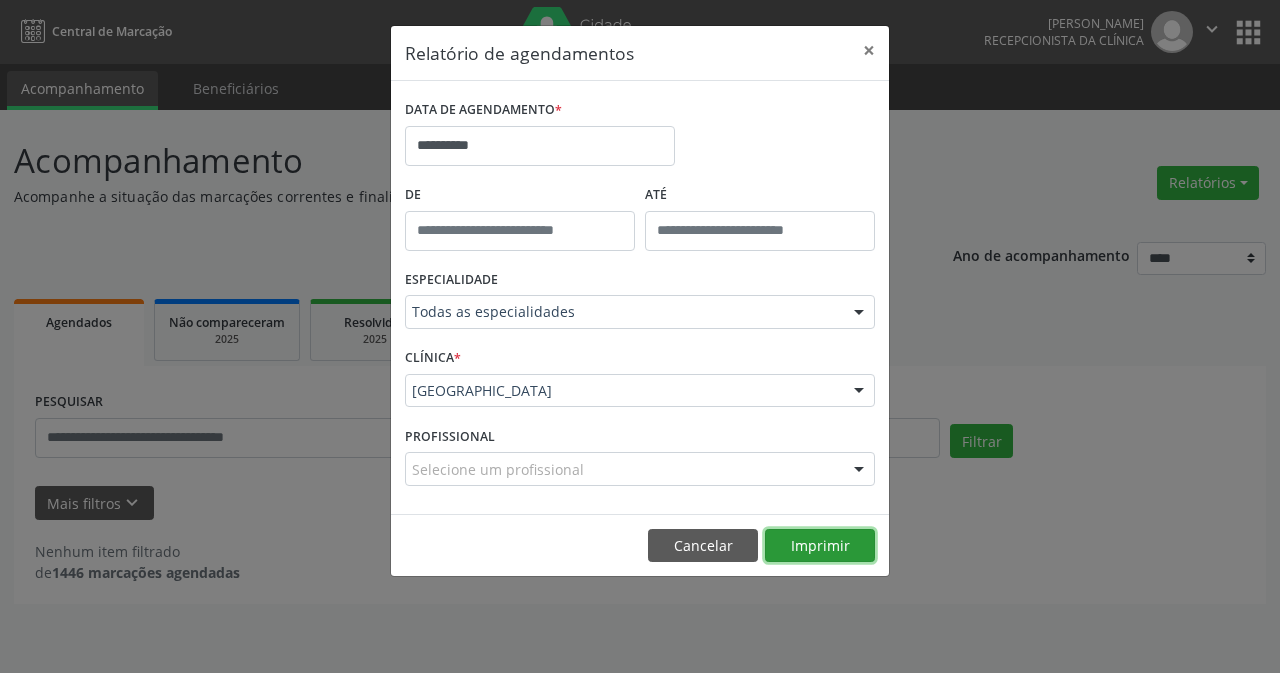 click on "Imprimir" at bounding box center (820, 546) 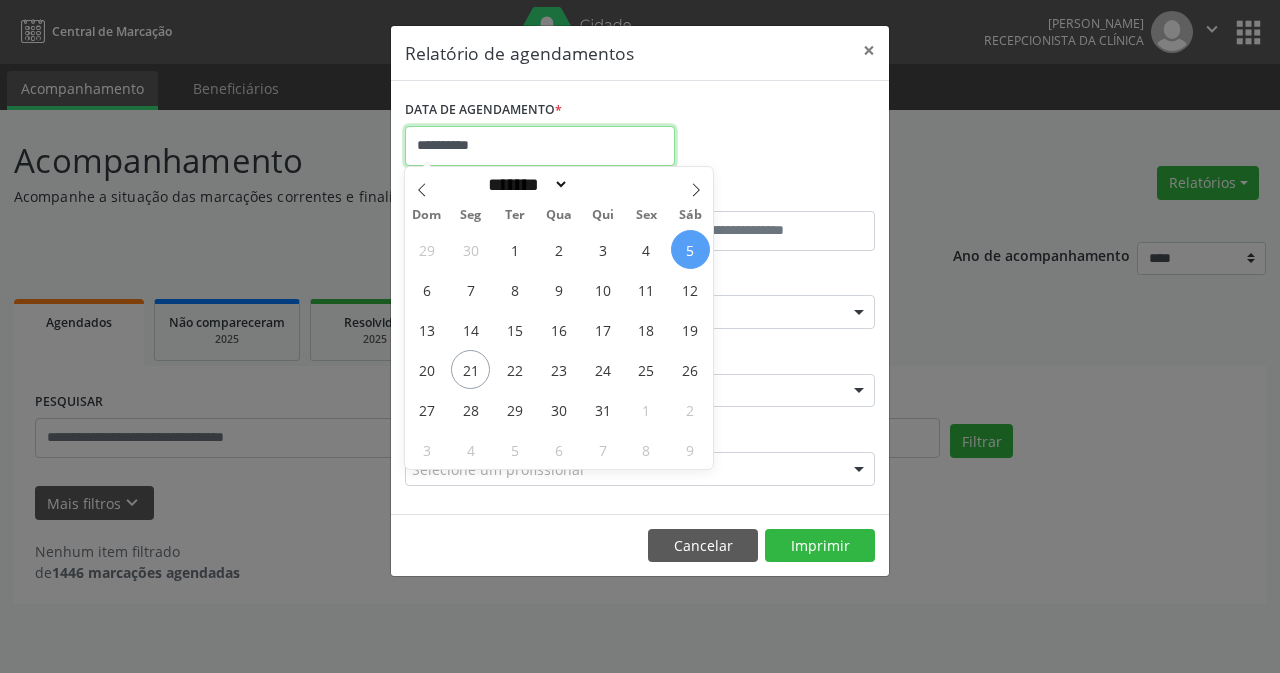 click on "**********" at bounding box center (540, 146) 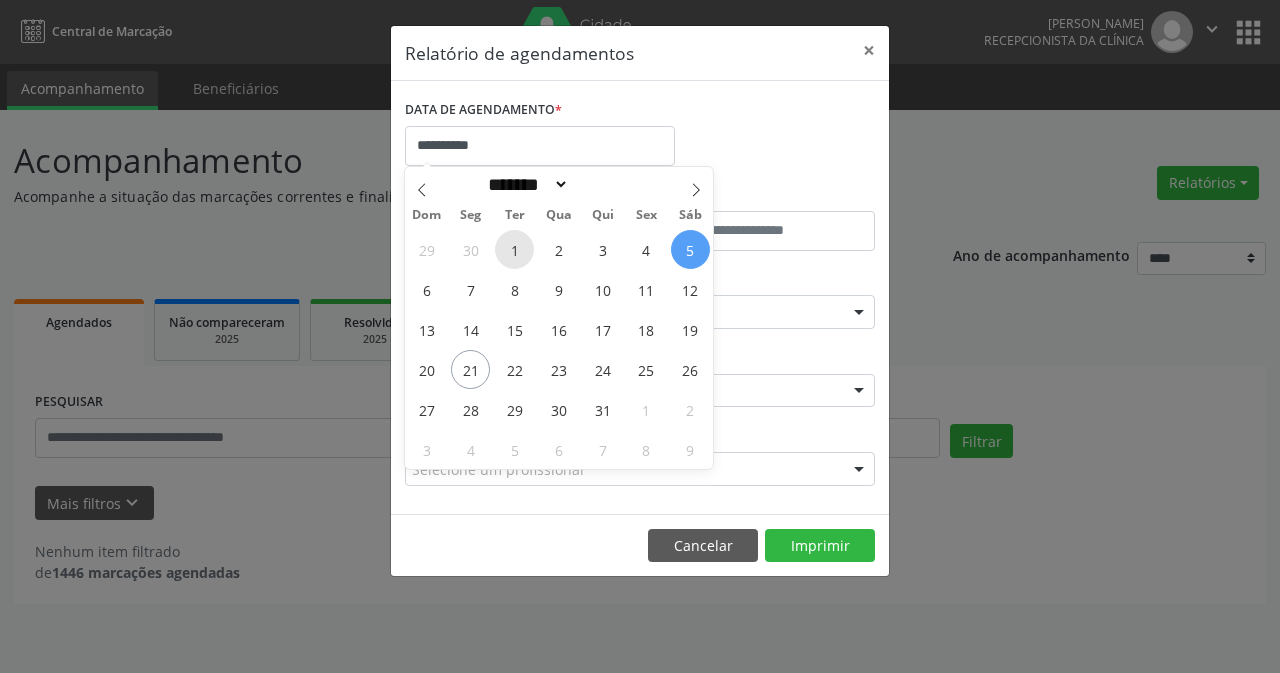 click on "1" at bounding box center (514, 249) 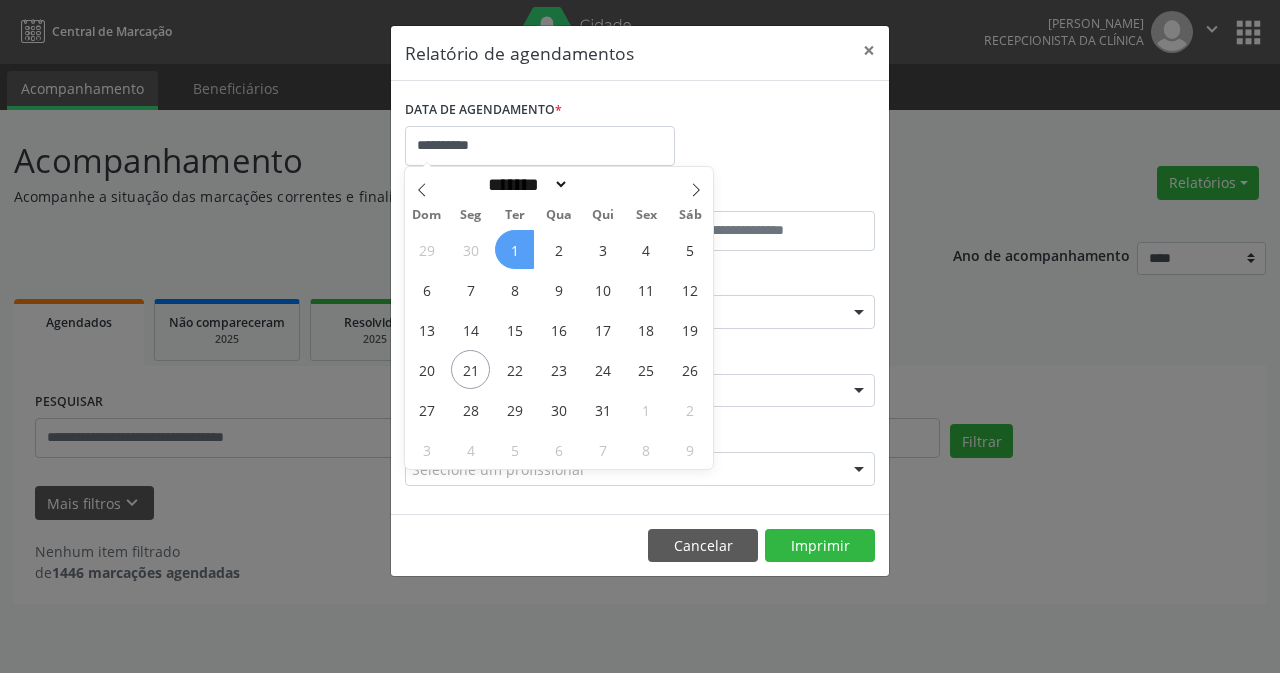 click on "1" at bounding box center [514, 249] 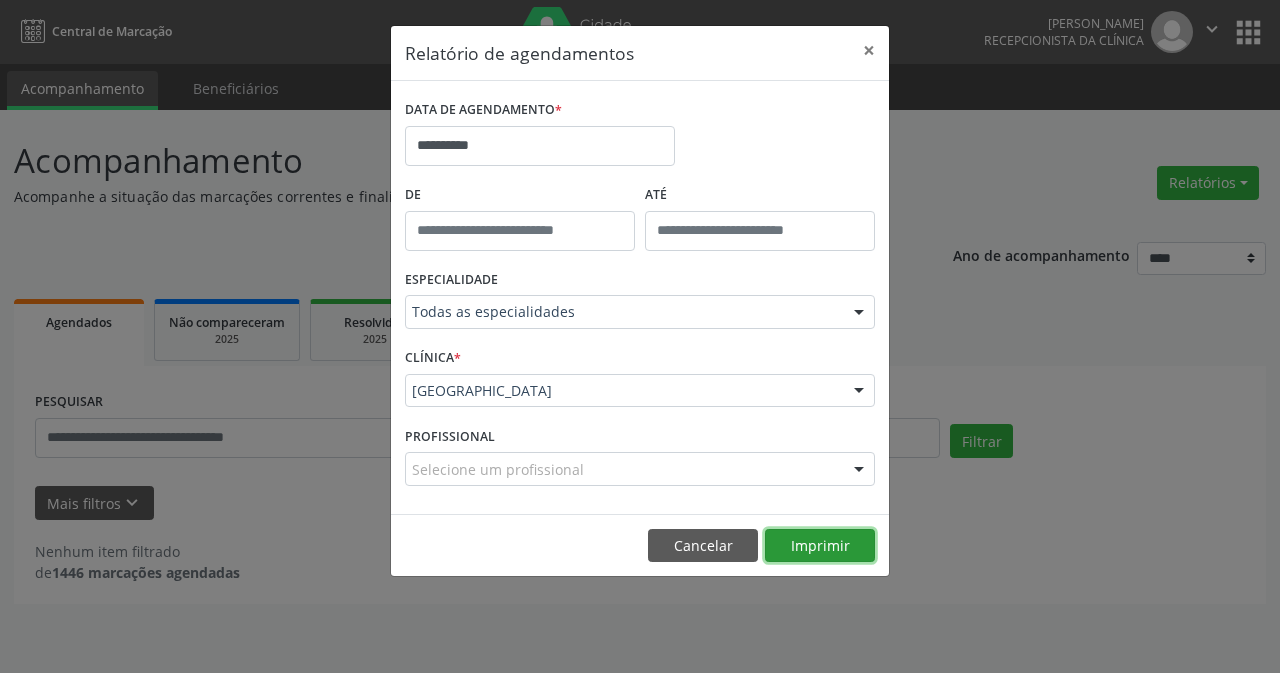 click on "Imprimir" at bounding box center [820, 546] 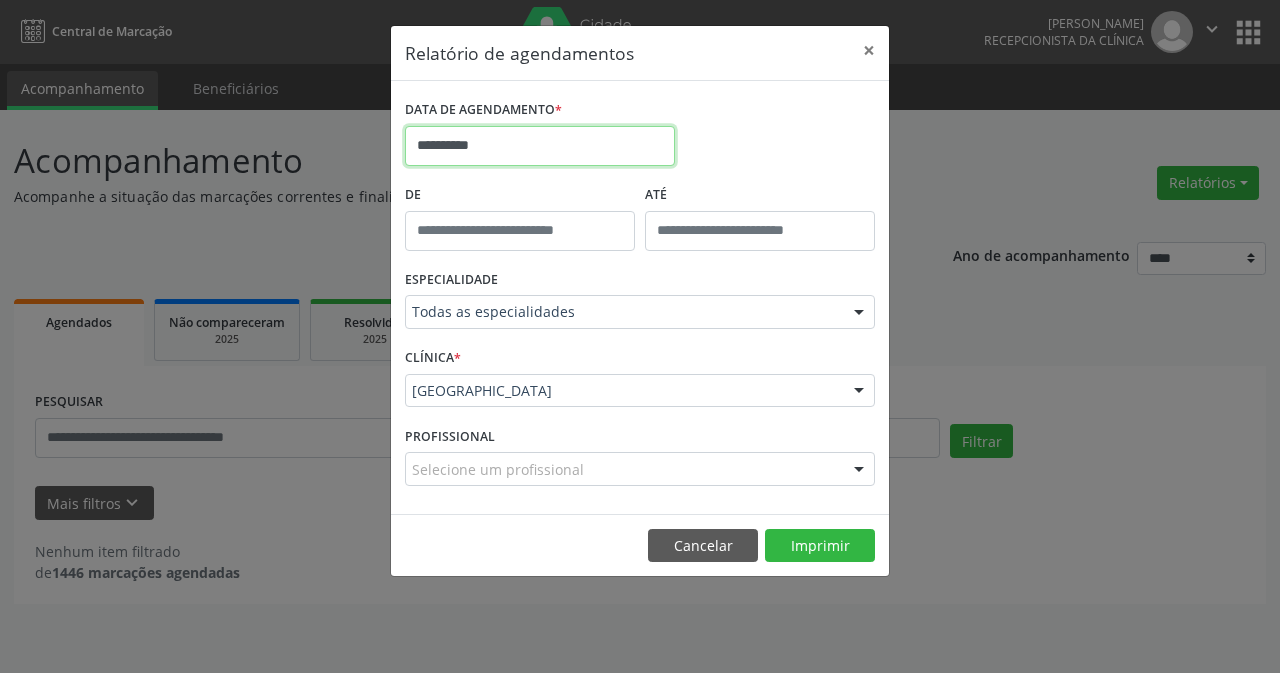 click on "**********" at bounding box center [540, 146] 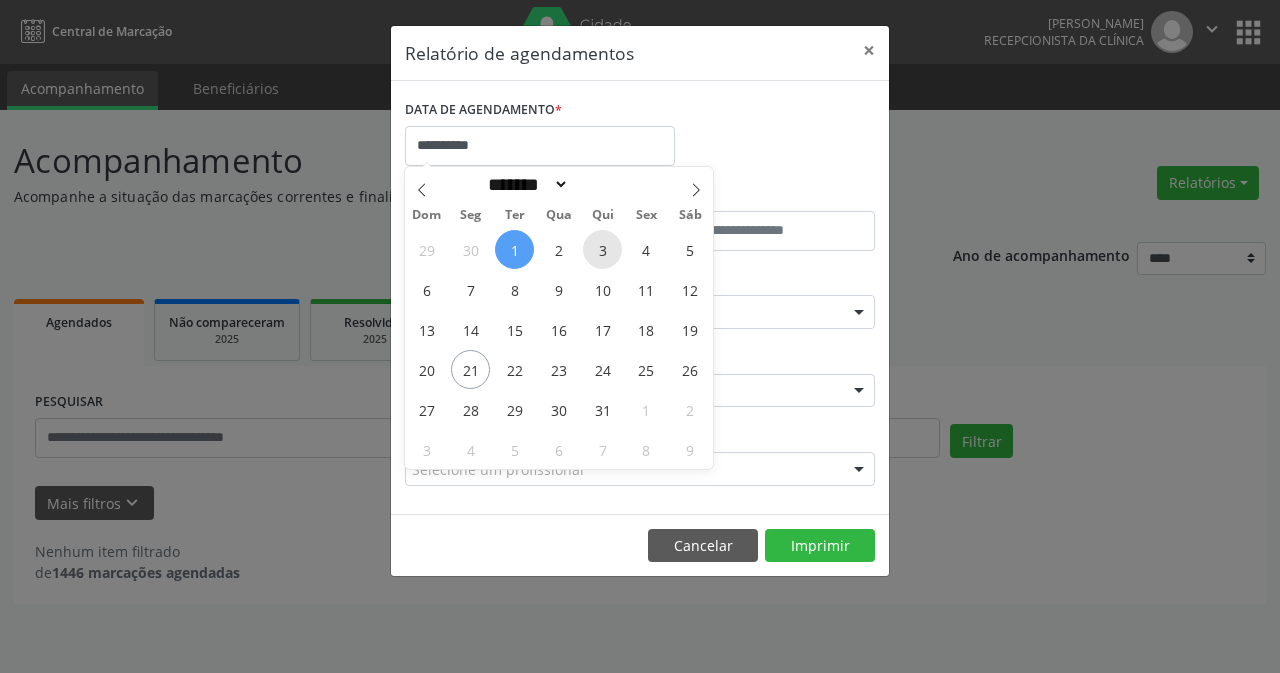 click on "3" at bounding box center [602, 249] 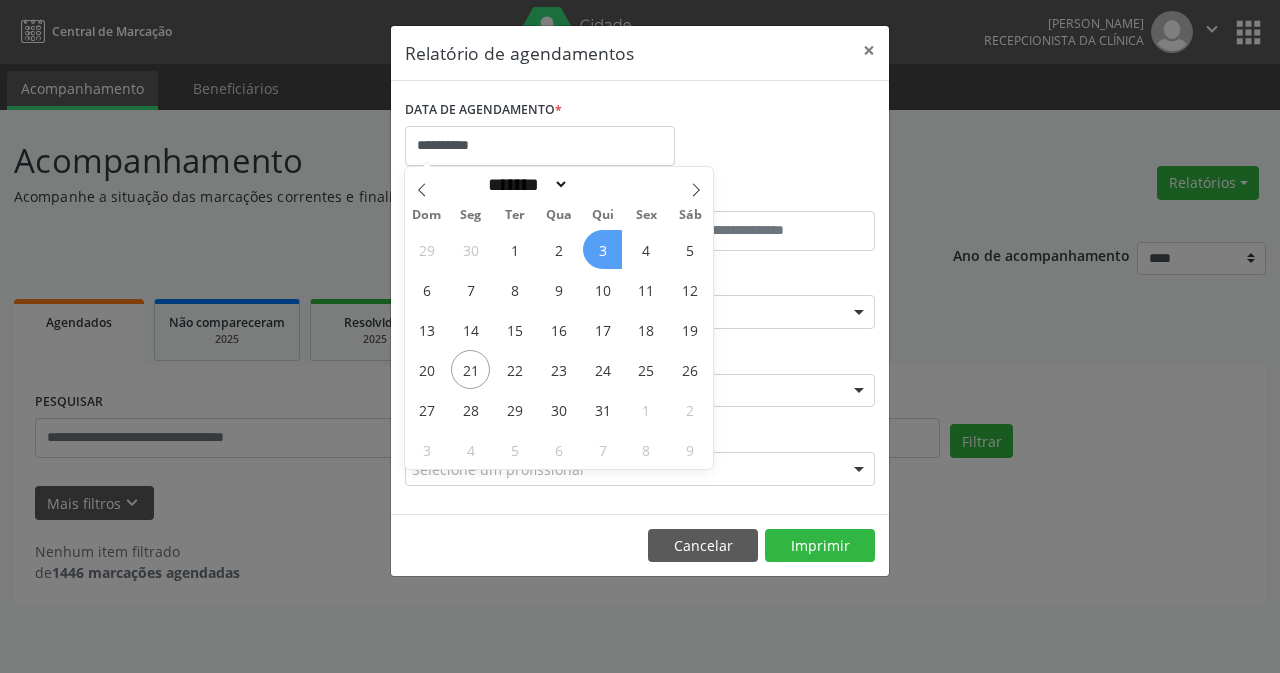 click on "3" at bounding box center (602, 249) 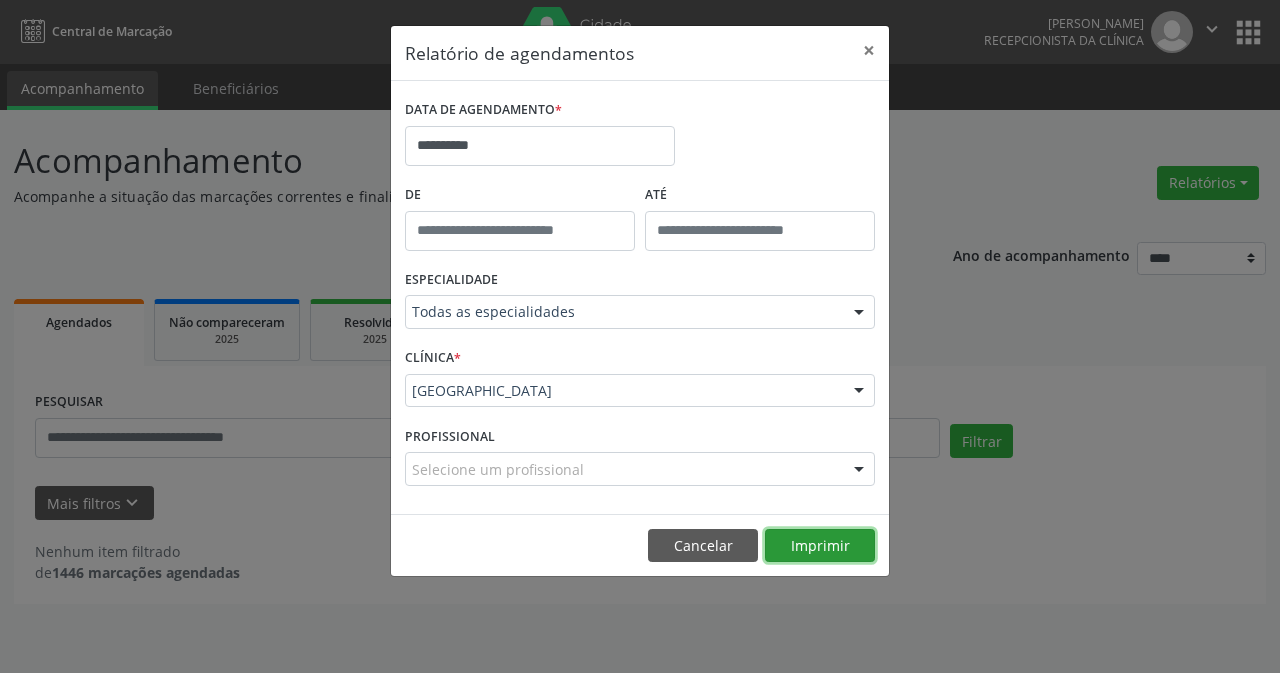 click on "Imprimir" at bounding box center [820, 546] 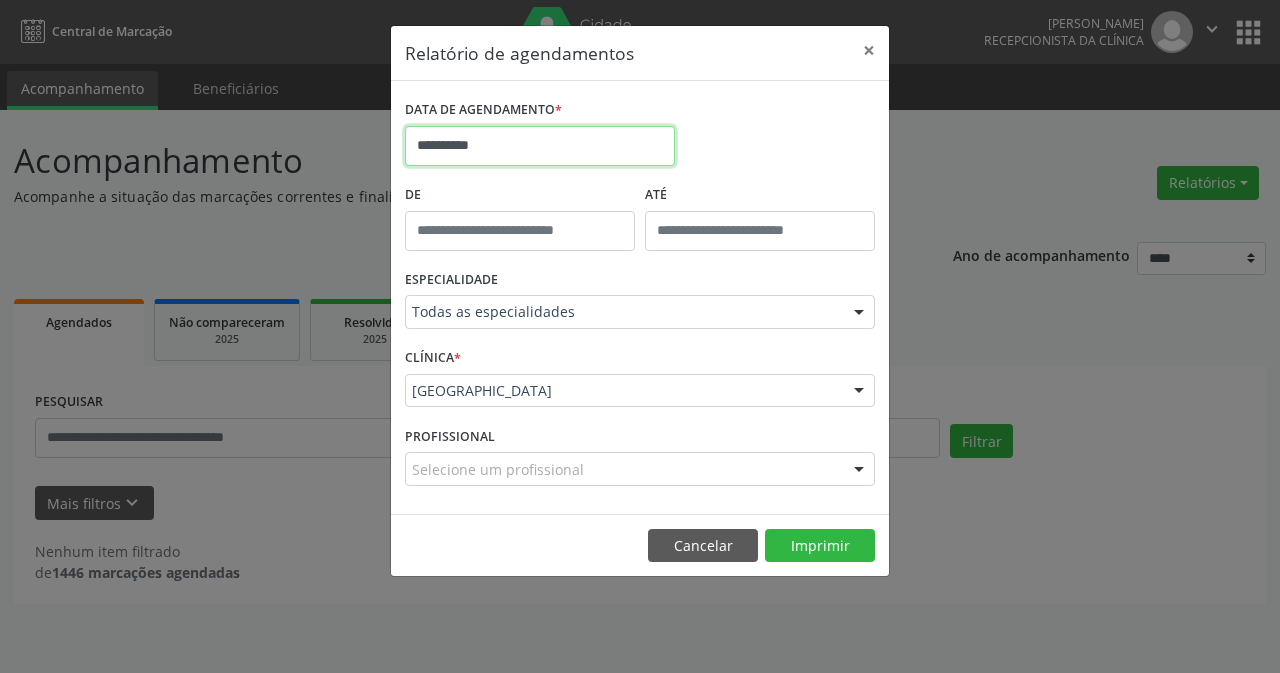 click on "**********" at bounding box center [540, 146] 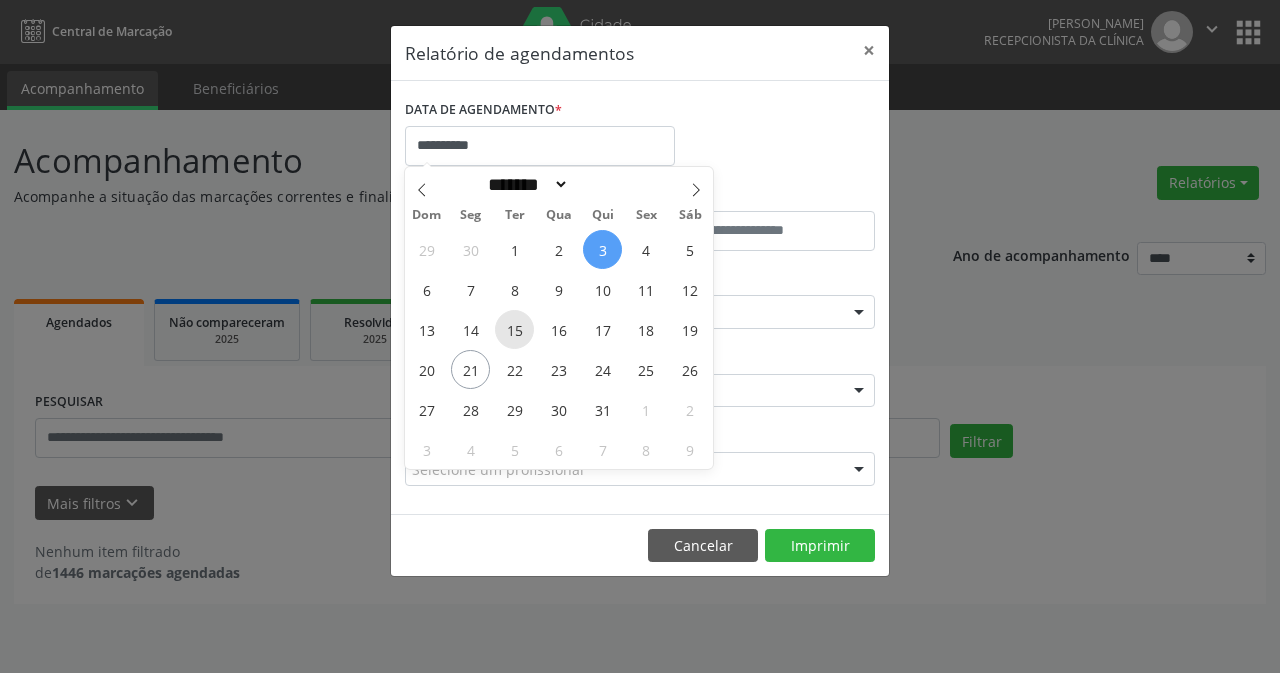 click on "15" at bounding box center [514, 329] 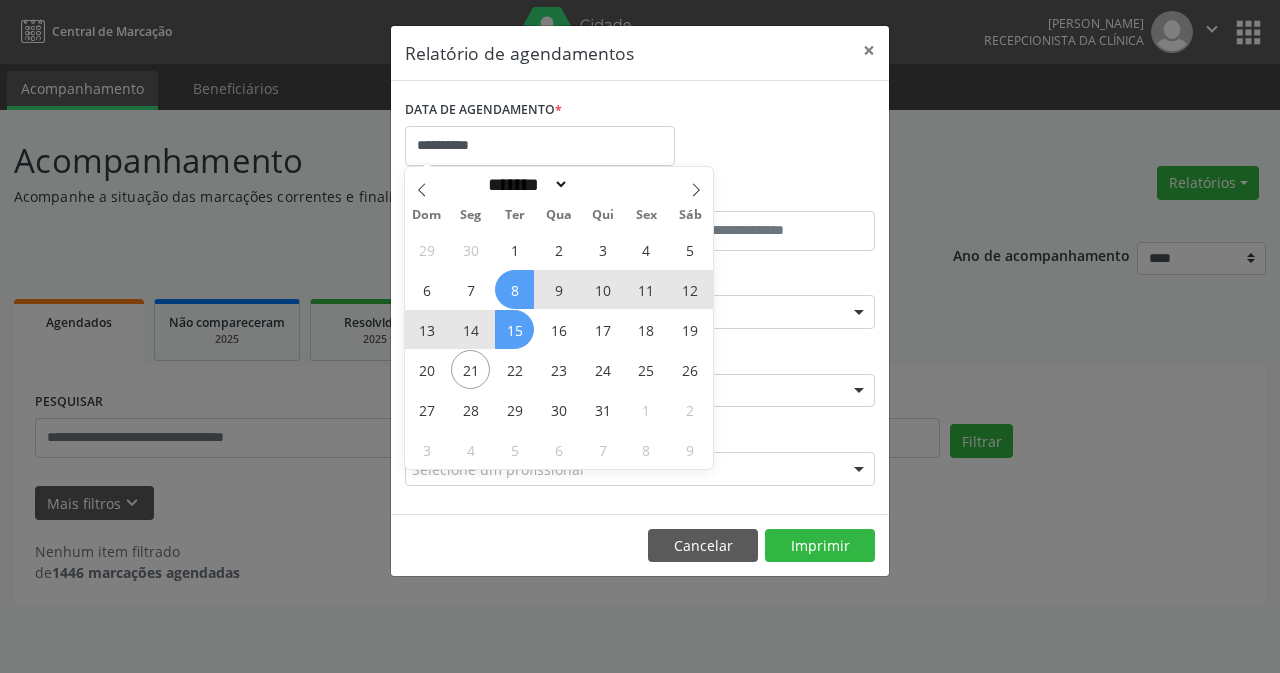 click on "8" at bounding box center (514, 289) 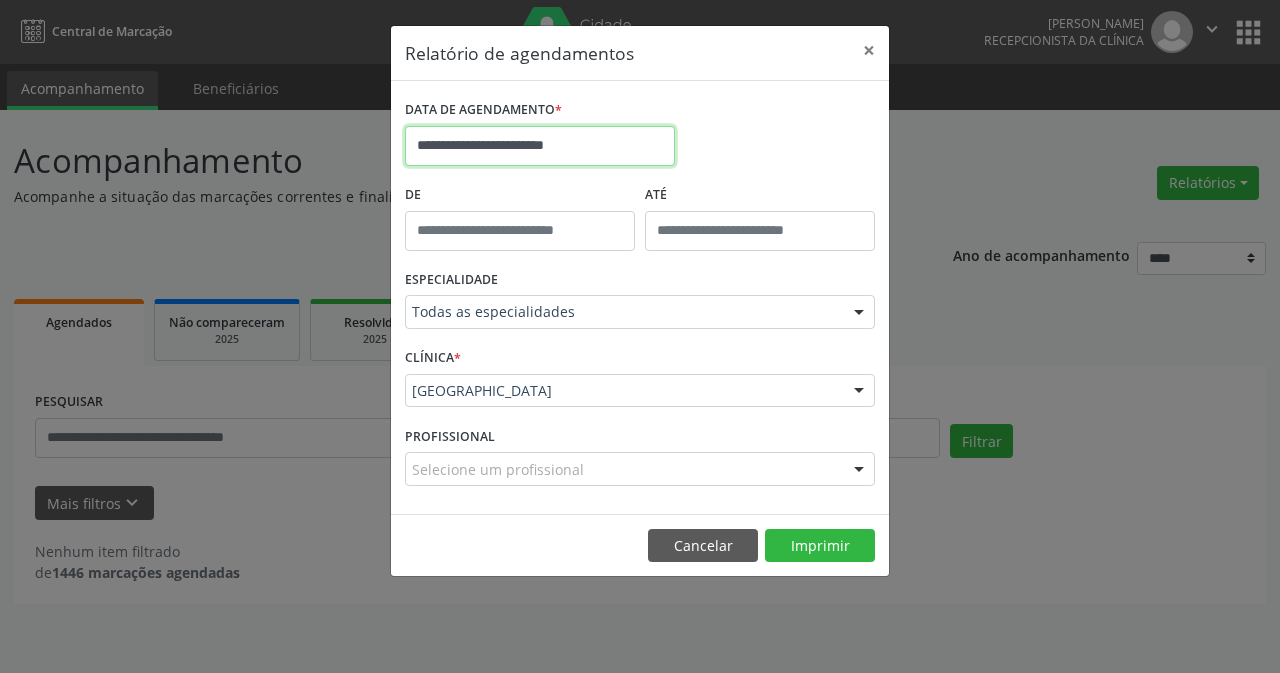 click on "**********" at bounding box center (540, 146) 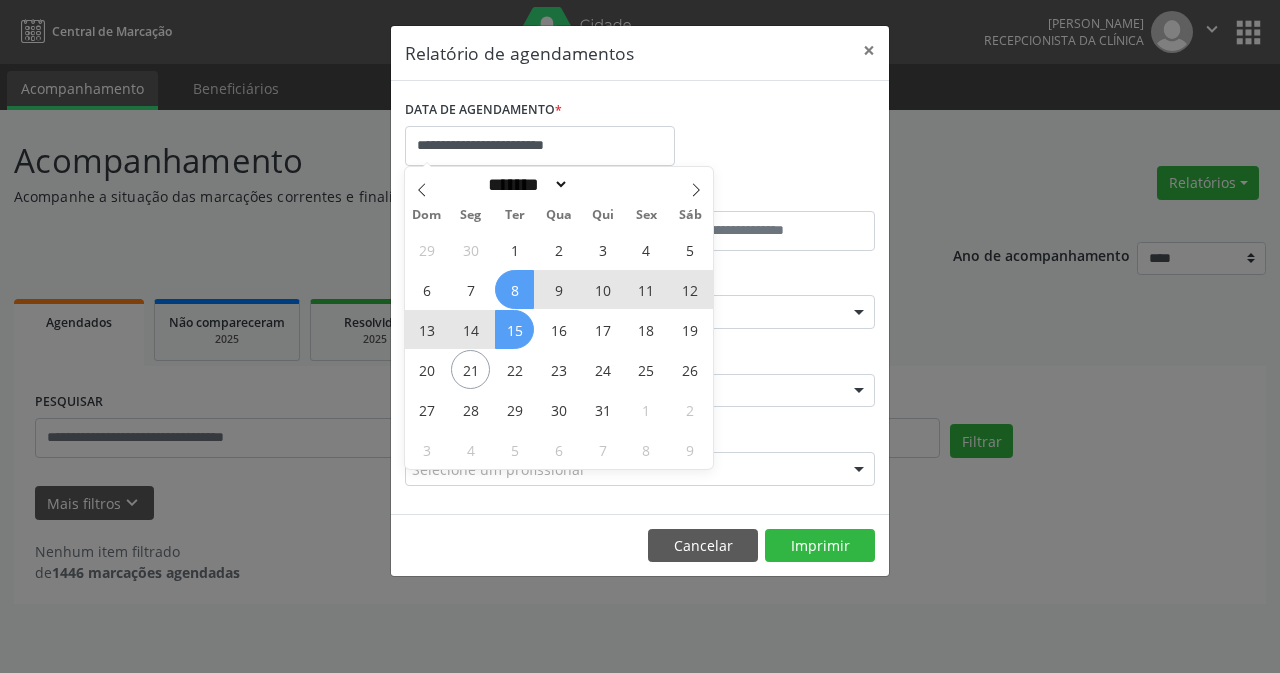 click on "15" at bounding box center [514, 329] 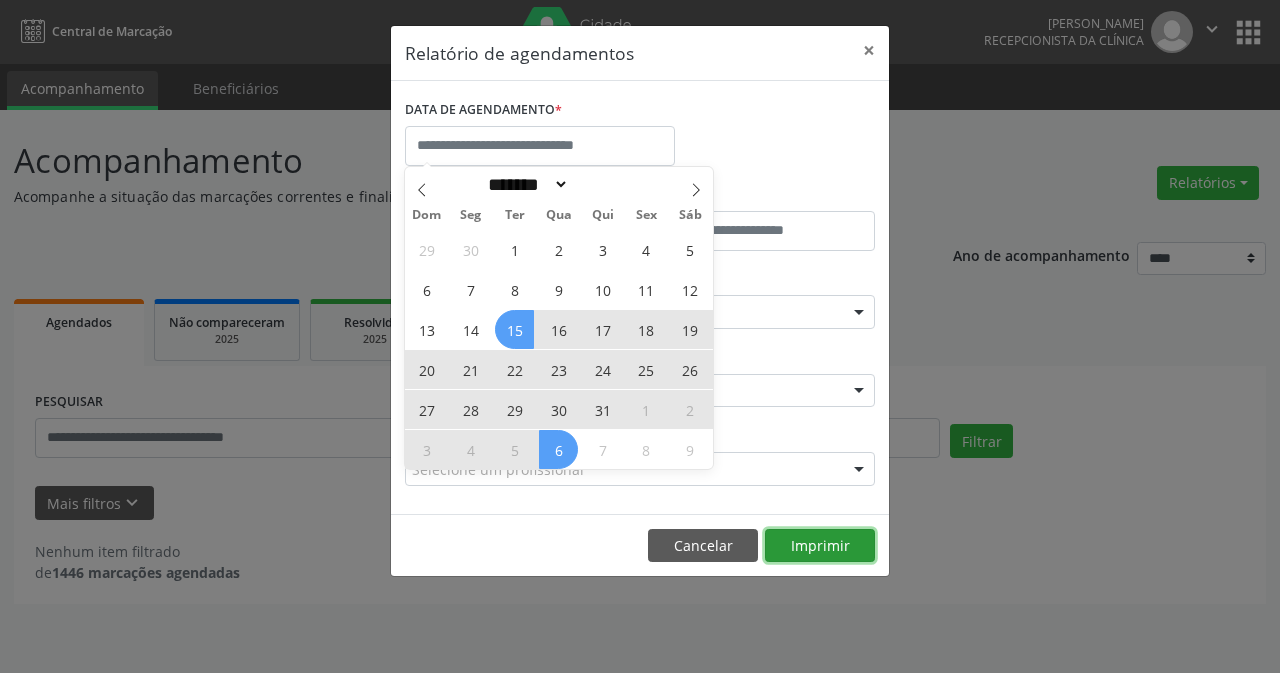 click on "Imprimir" at bounding box center (820, 546) 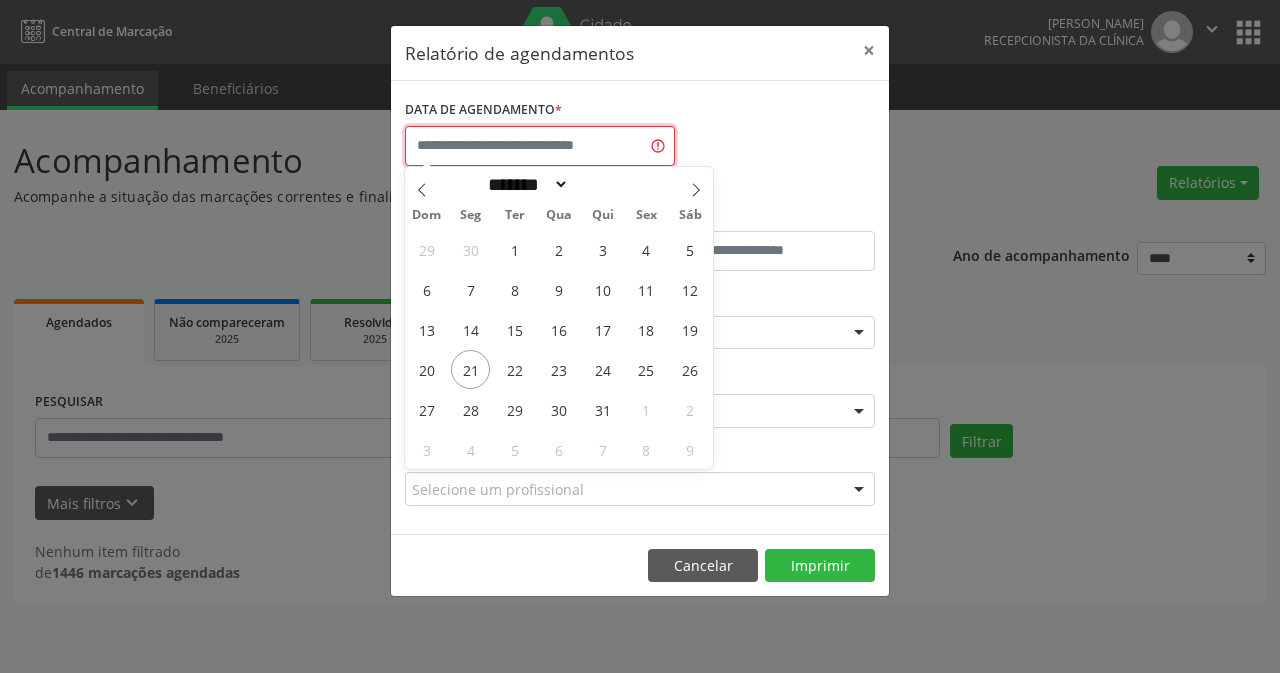 click at bounding box center [540, 146] 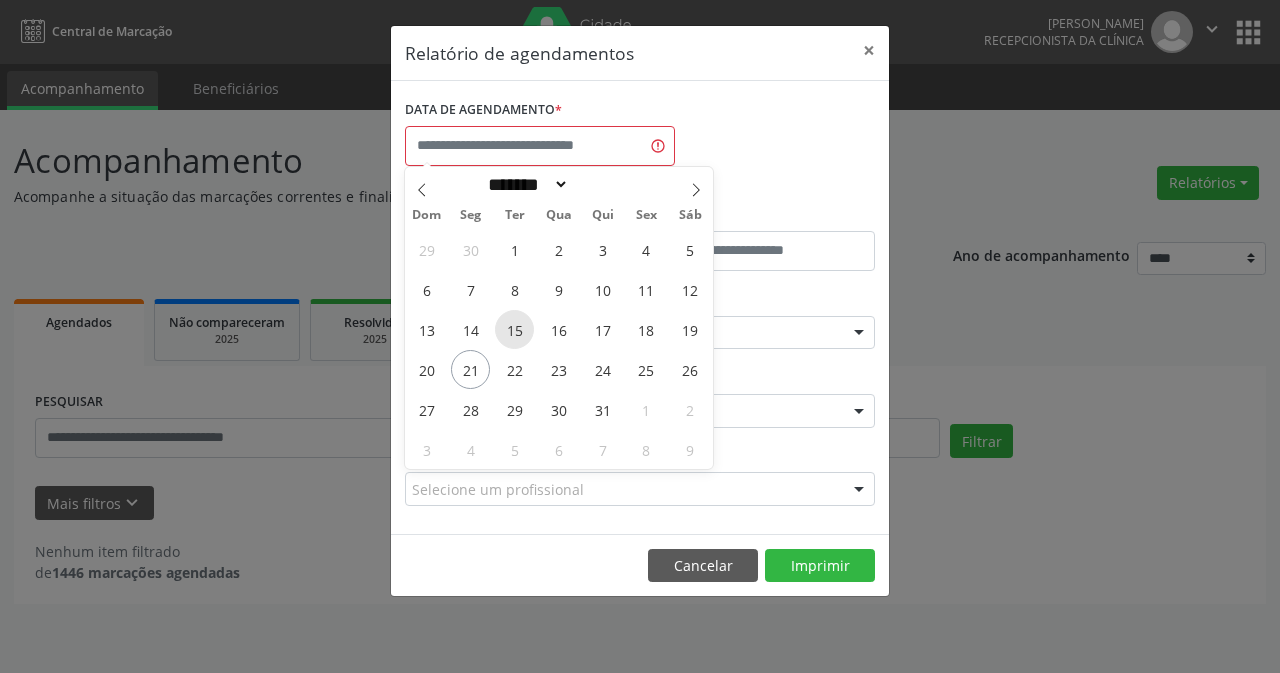 click on "15" at bounding box center [514, 329] 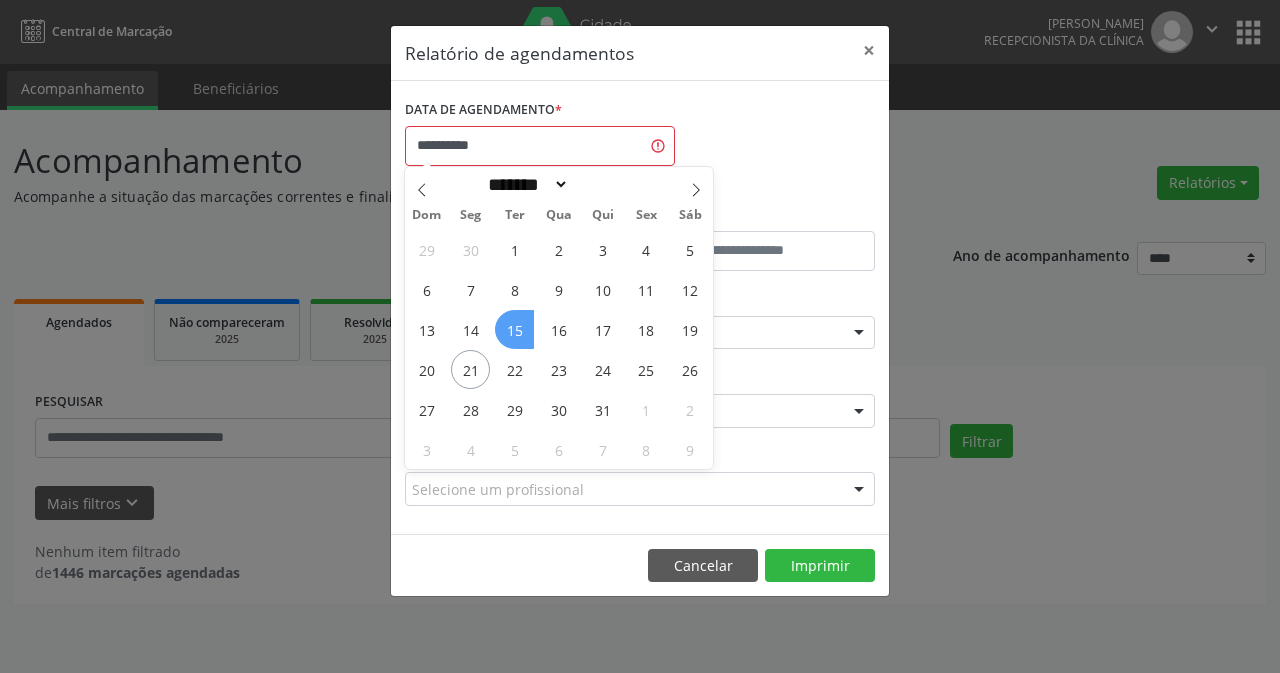 click on "15" at bounding box center [514, 329] 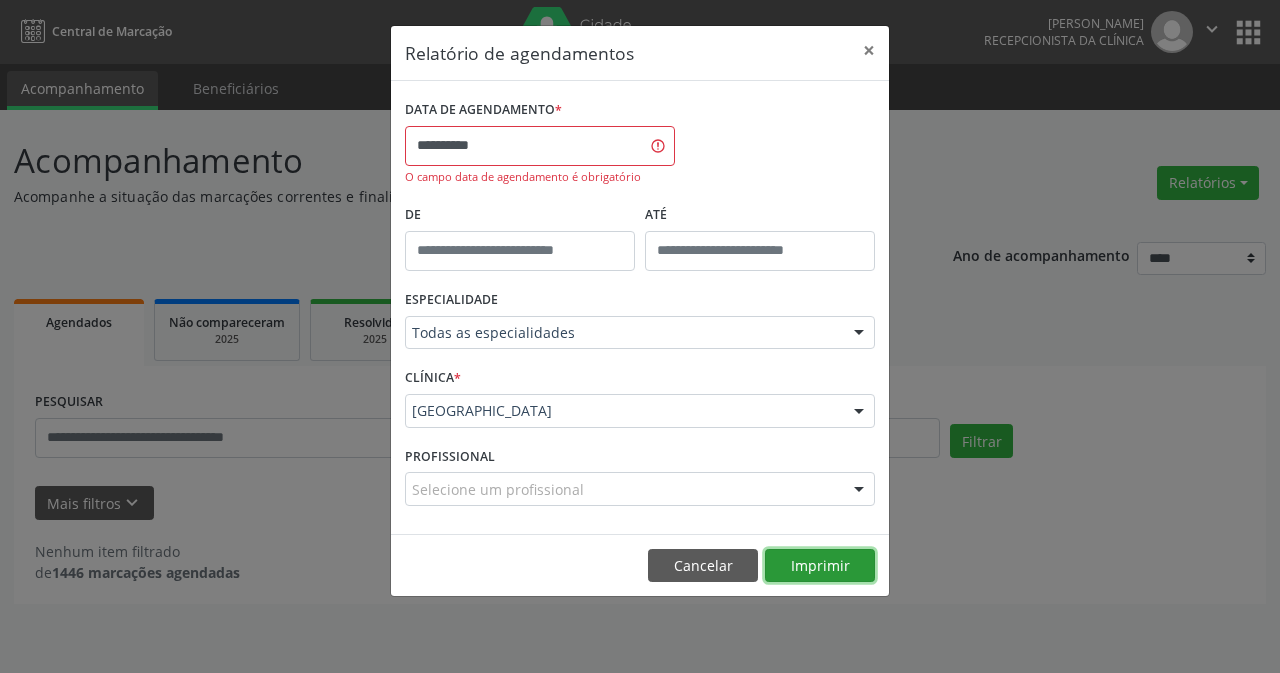 click on "Imprimir" at bounding box center [820, 566] 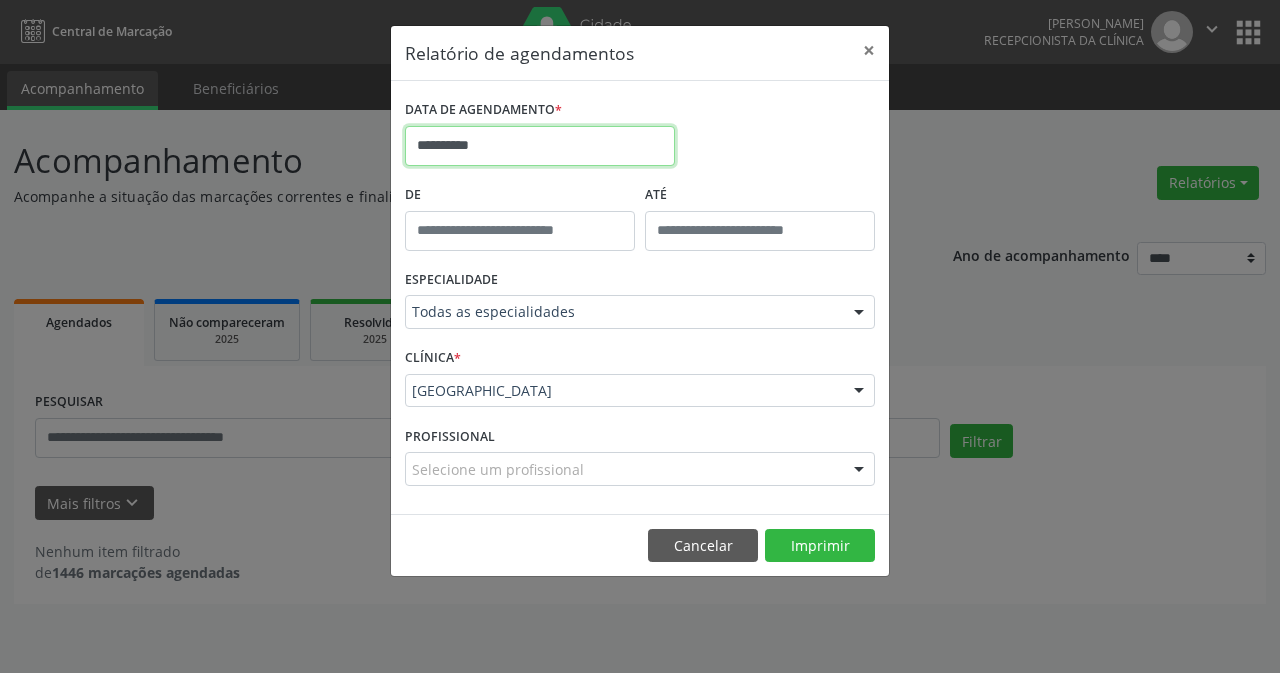 click on "**********" at bounding box center (540, 146) 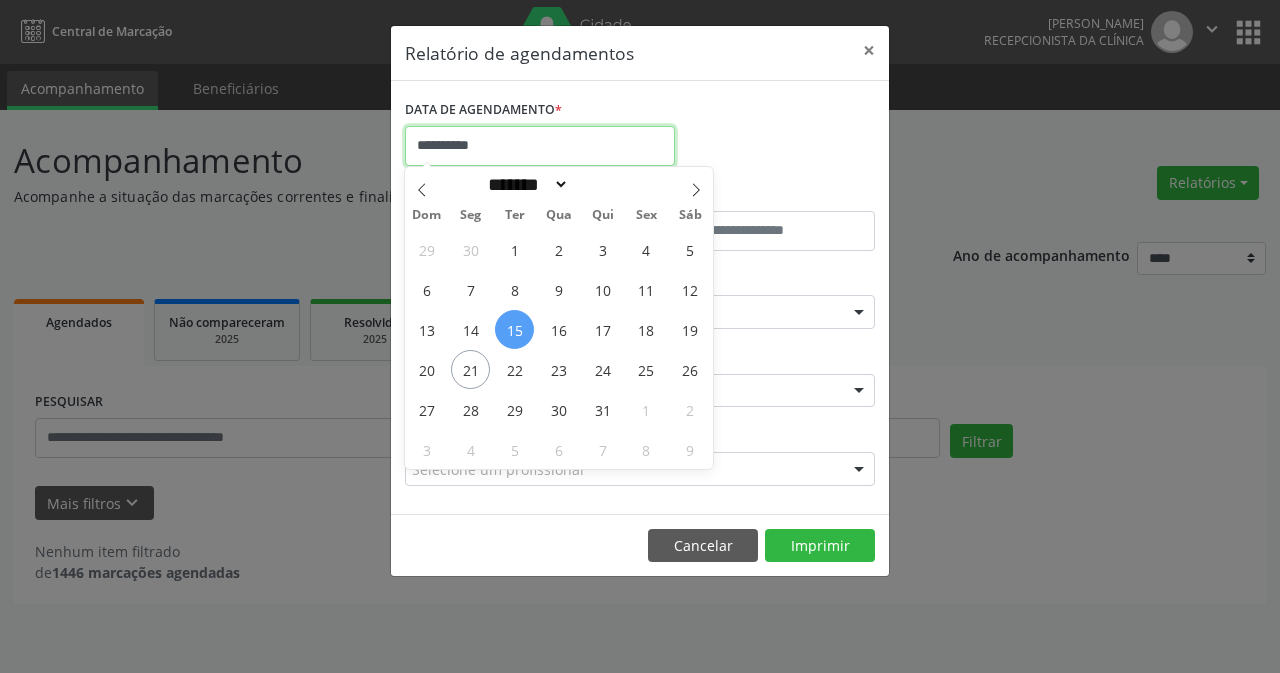 drag, startPoint x: 506, startPoint y: 149, endPoint x: 564, endPoint y: 150, distance: 58.00862 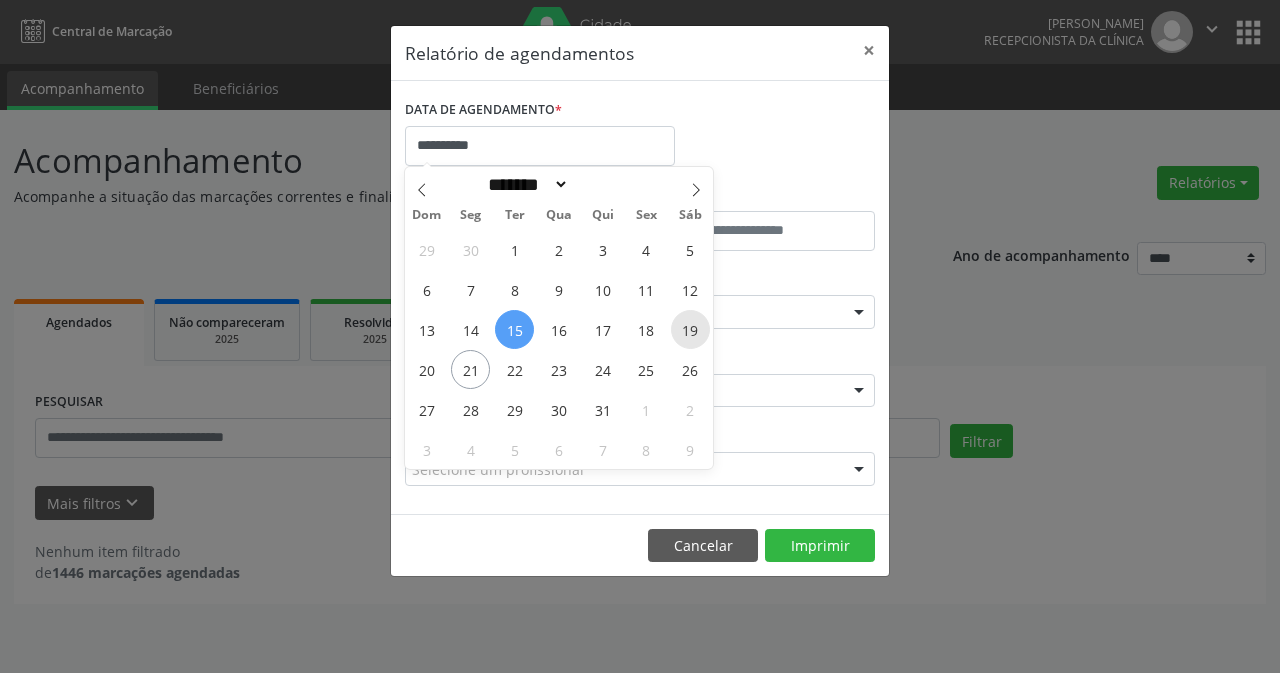 click on "19" at bounding box center (690, 329) 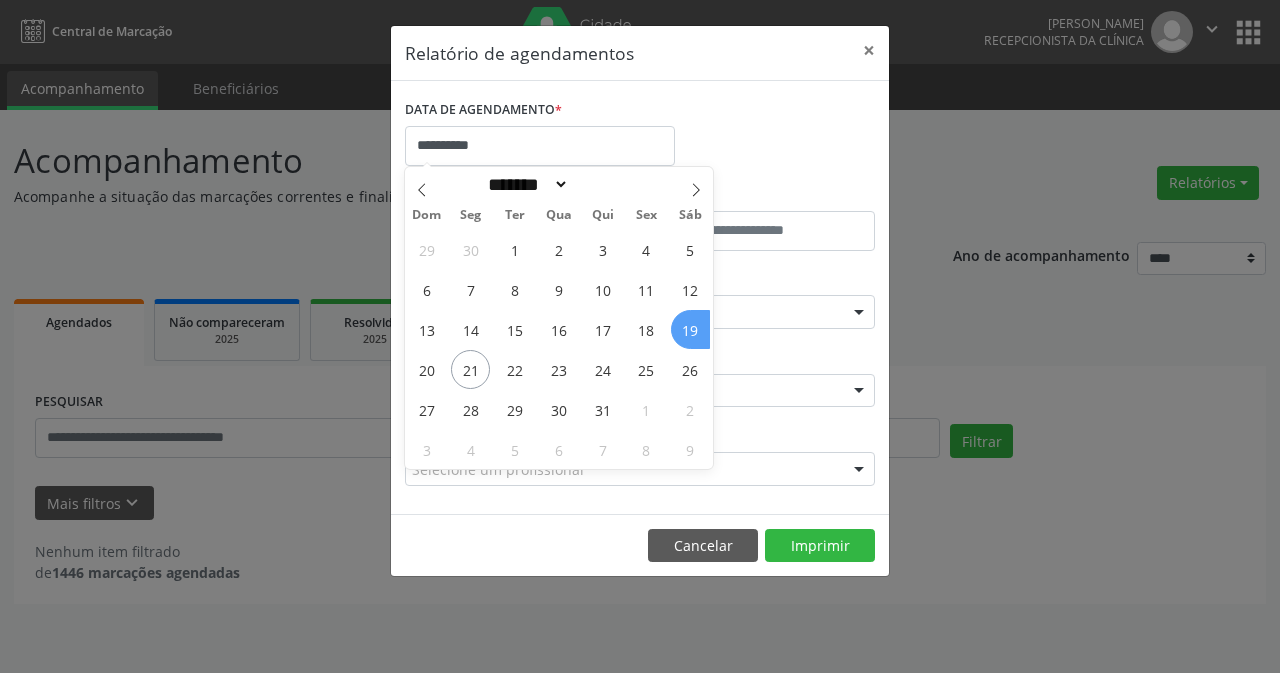 click on "19" at bounding box center [690, 329] 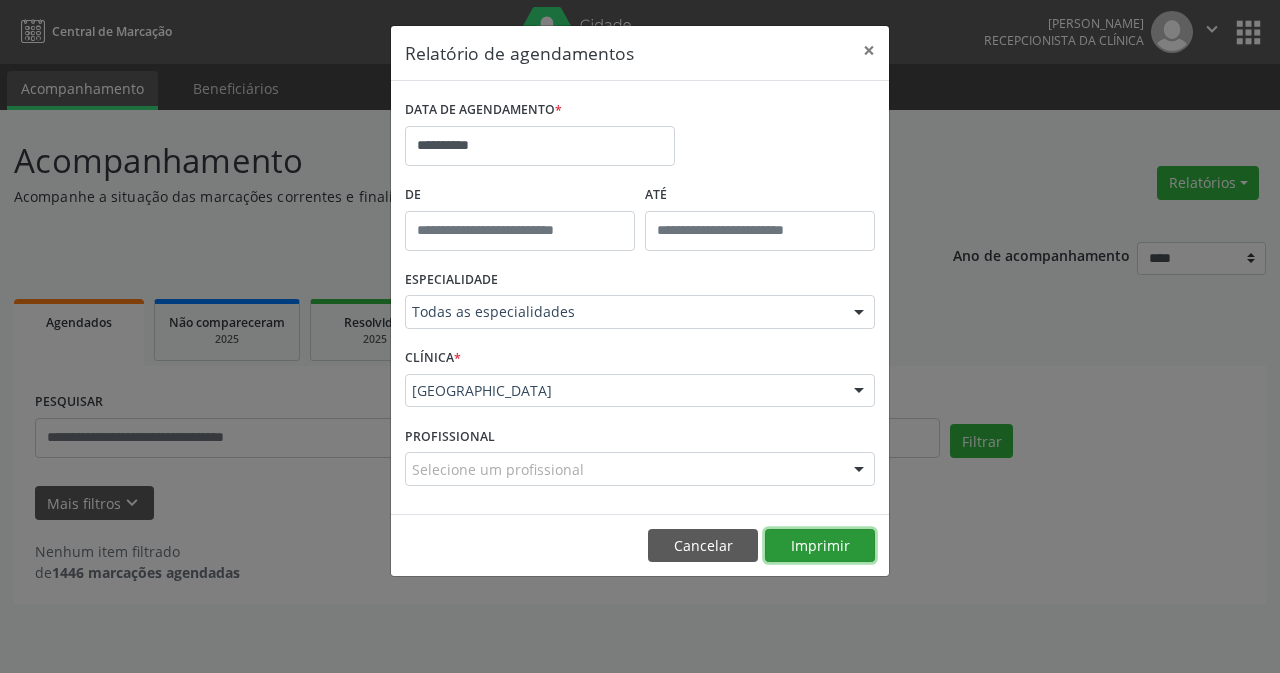 click on "Imprimir" at bounding box center (820, 546) 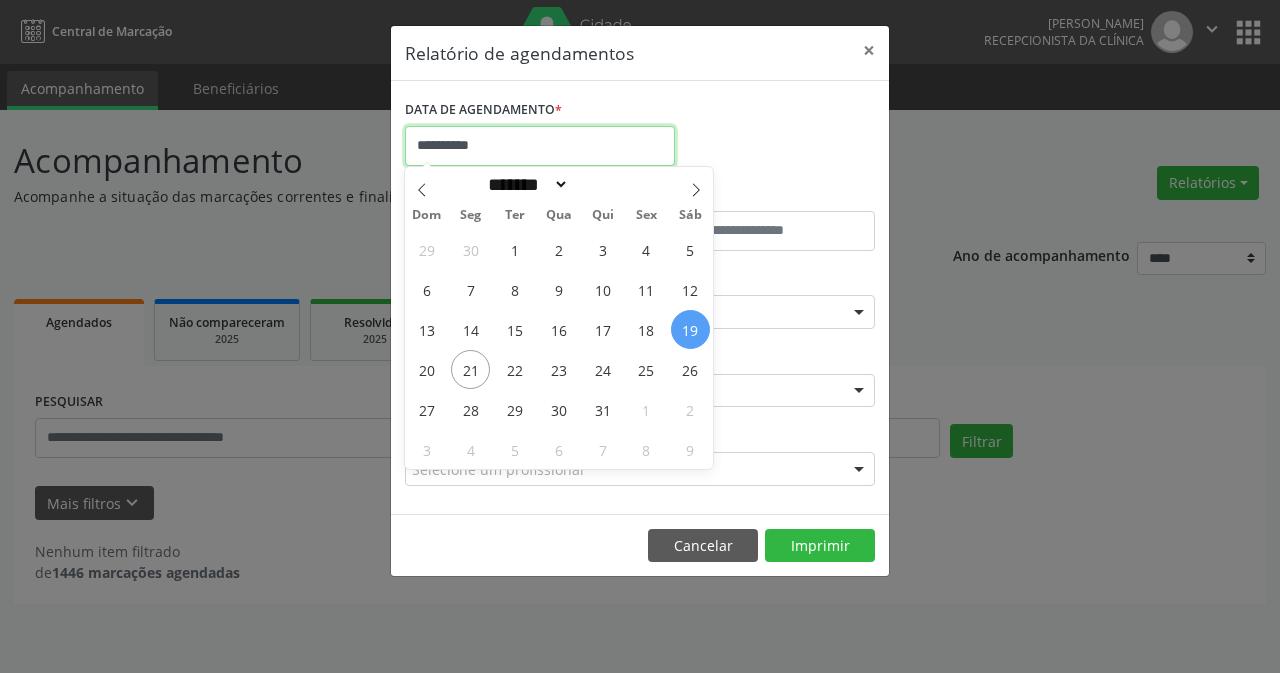 click on "**********" at bounding box center (540, 146) 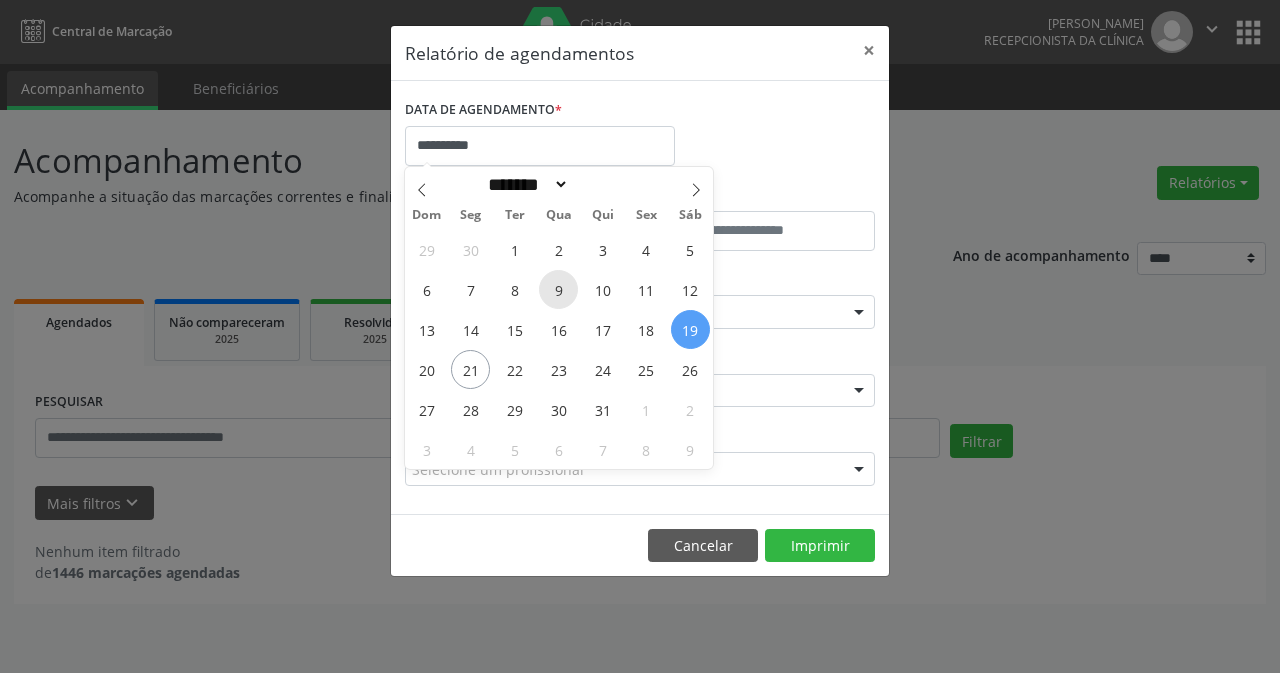 click on "9" at bounding box center (558, 289) 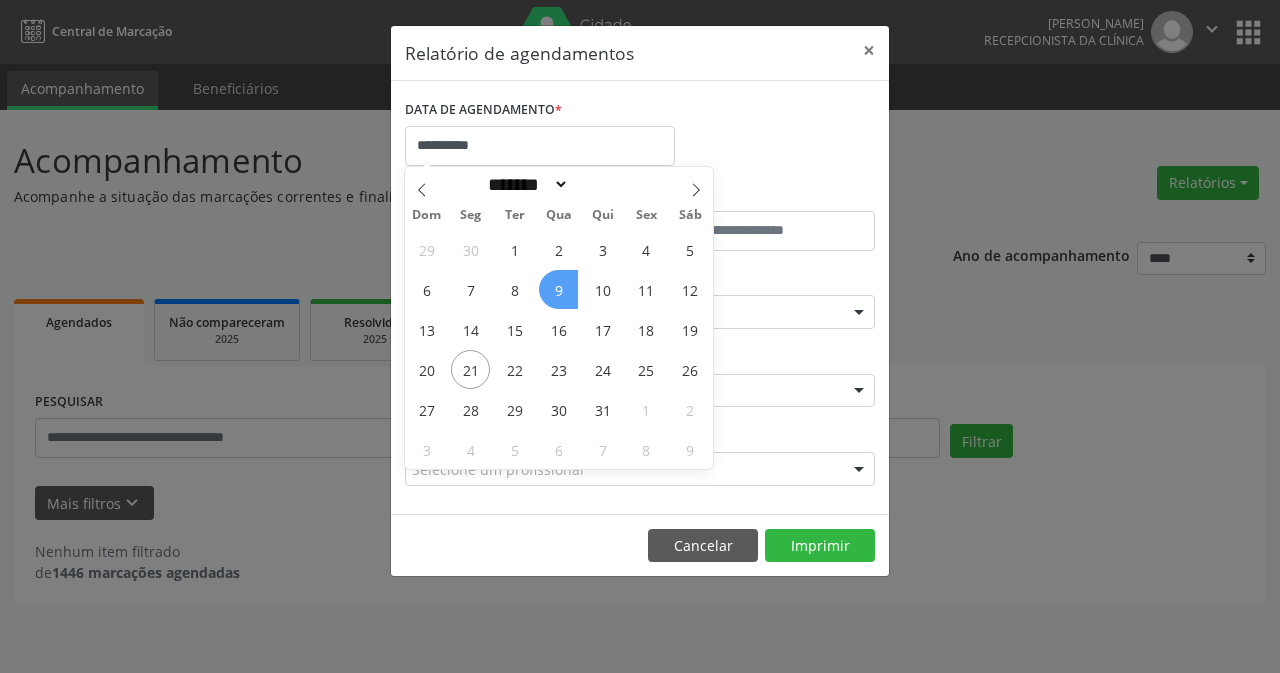 click on "9" at bounding box center (558, 289) 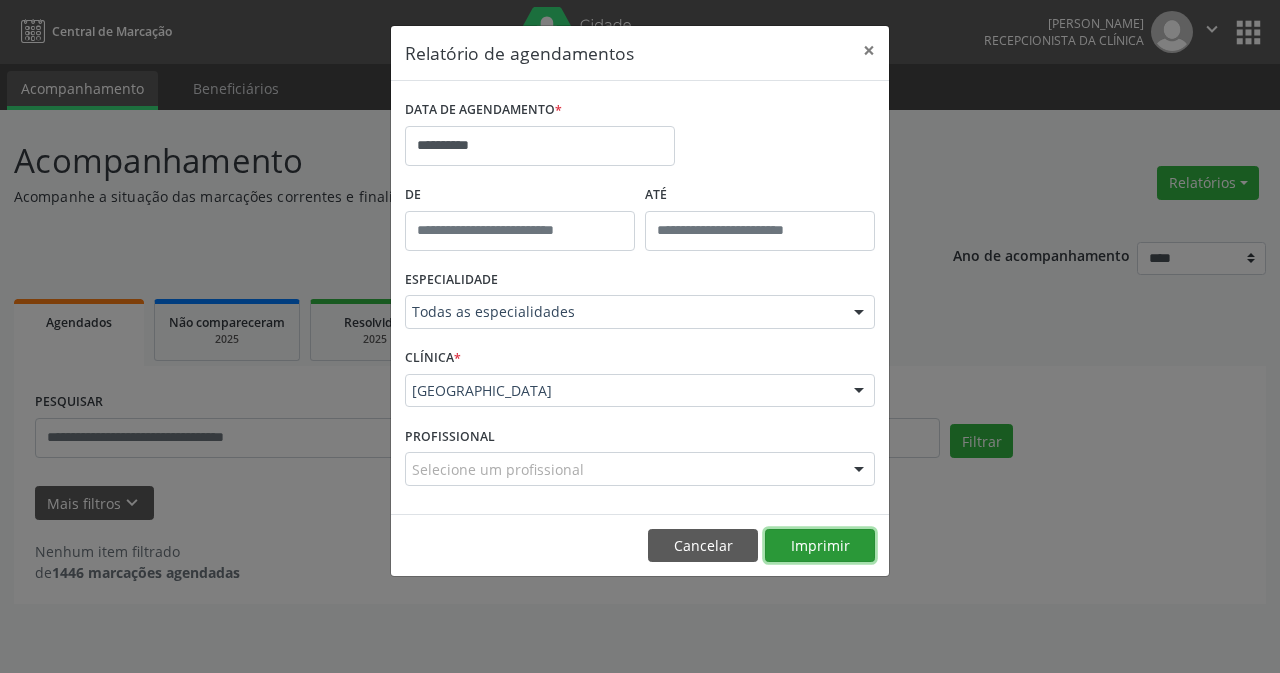 click on "Imprimir" at bounding box center (820, 546) 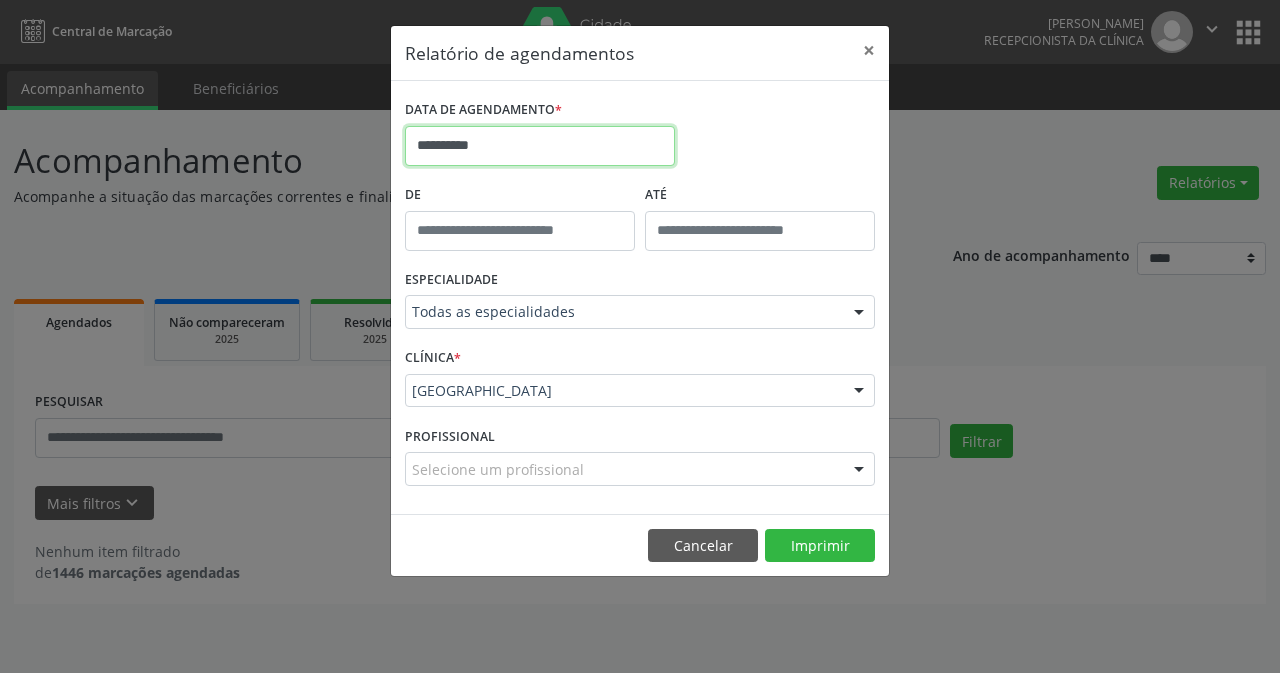 click on "**********" at bounding box center [540, 146] 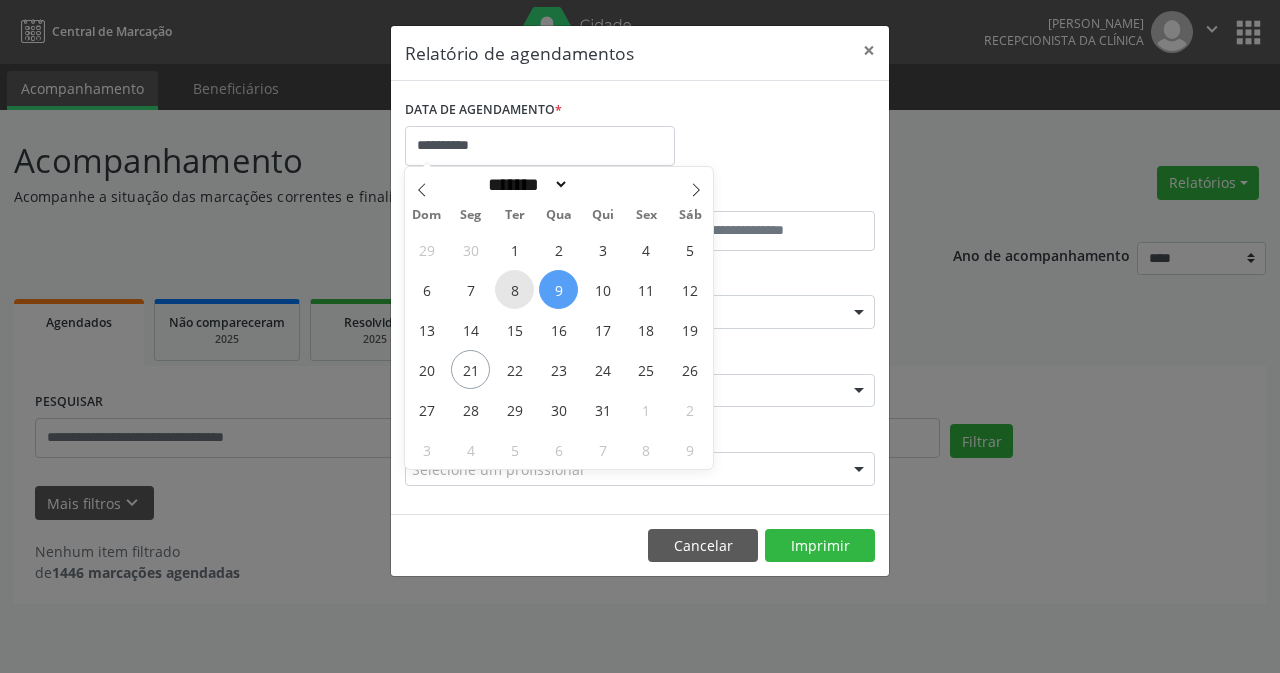 click on "8" at bounding box center (514, 289) 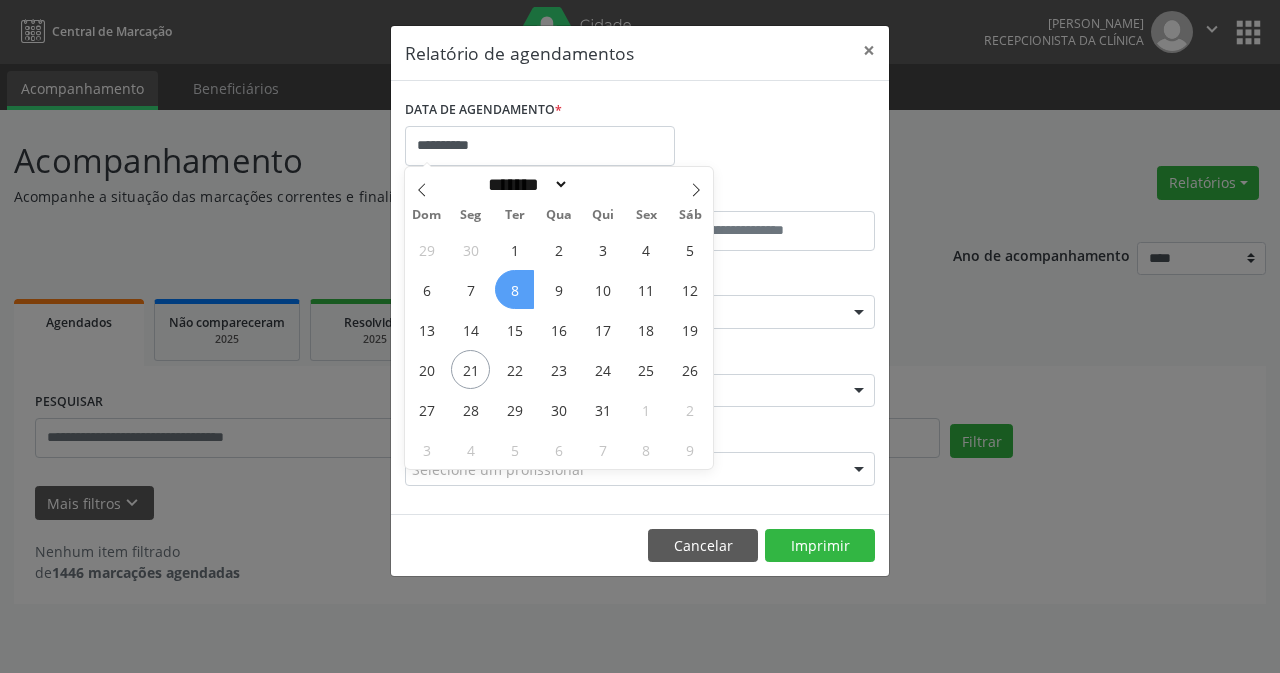 click on "8" at bounding box center [514, 289] 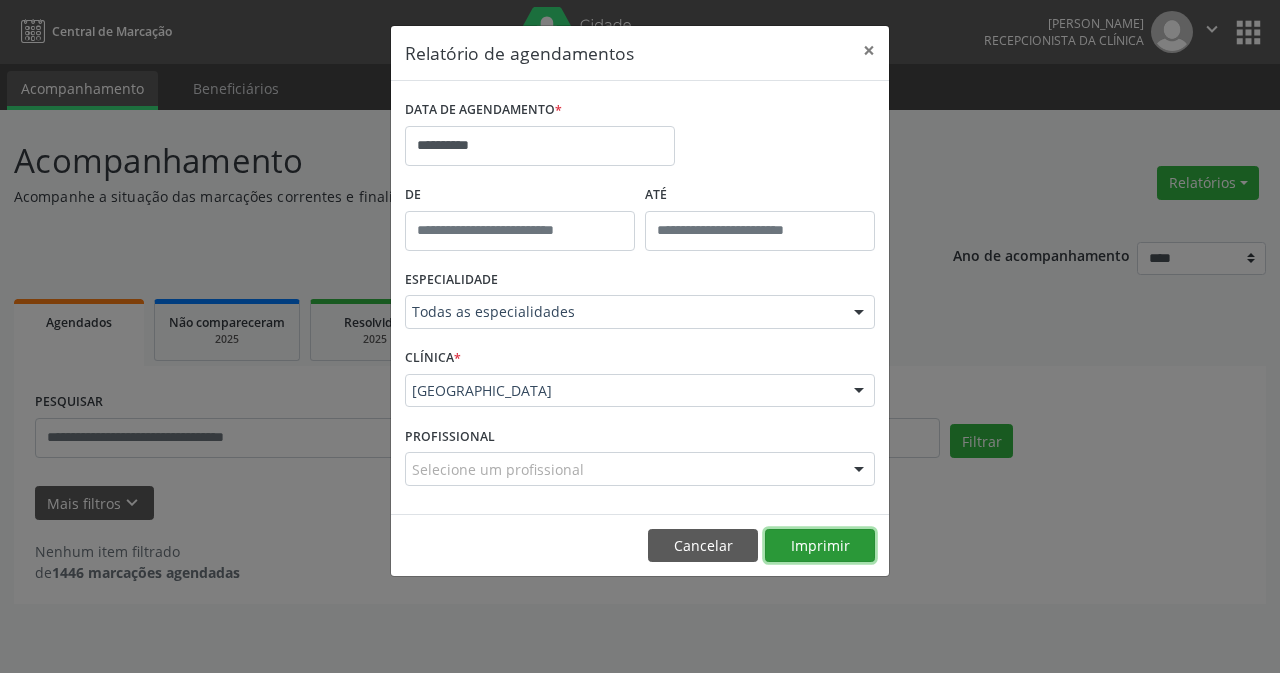 click on "Imprimir" at bounding box center (820, 546) 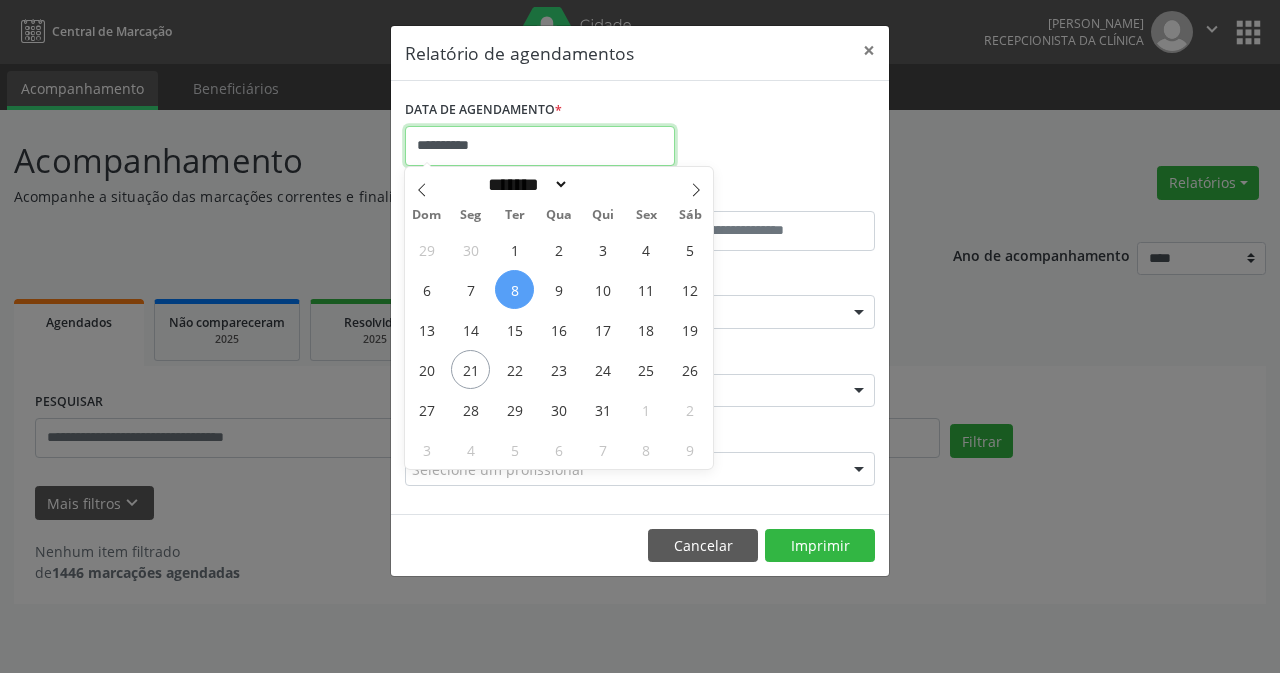 click on "**********" at bounding box center (540, 146) 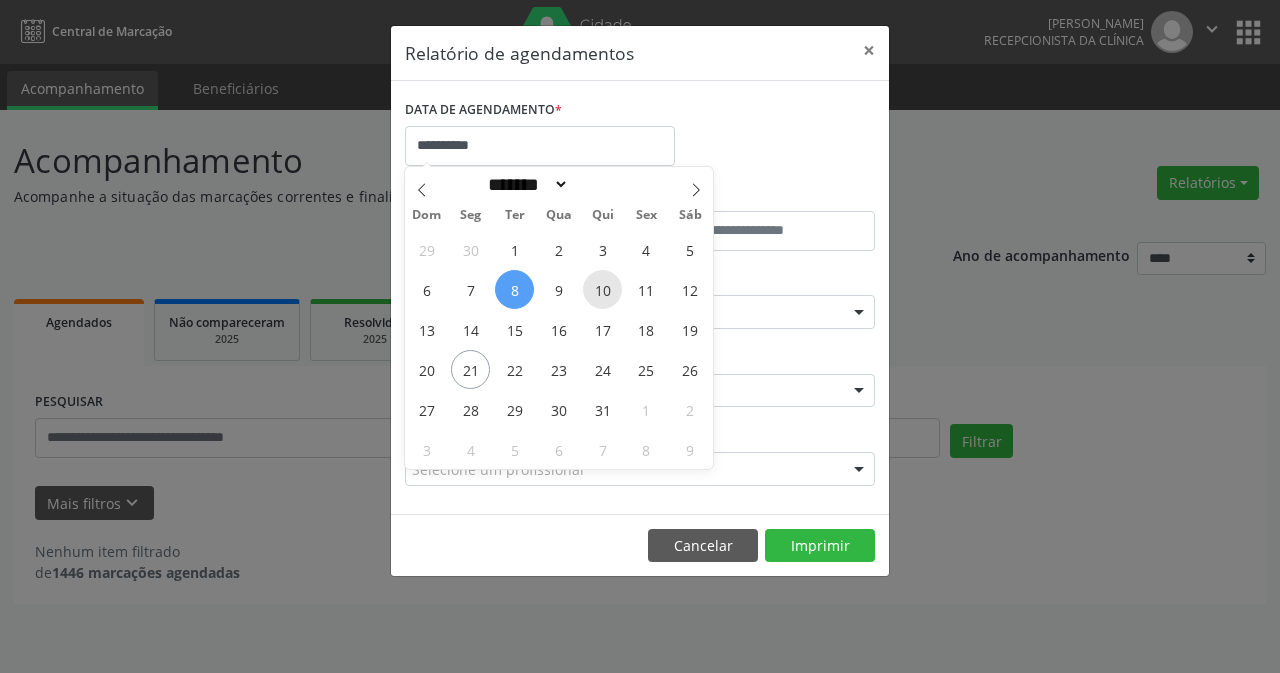 click on "10" at bounding box center [602, 289] 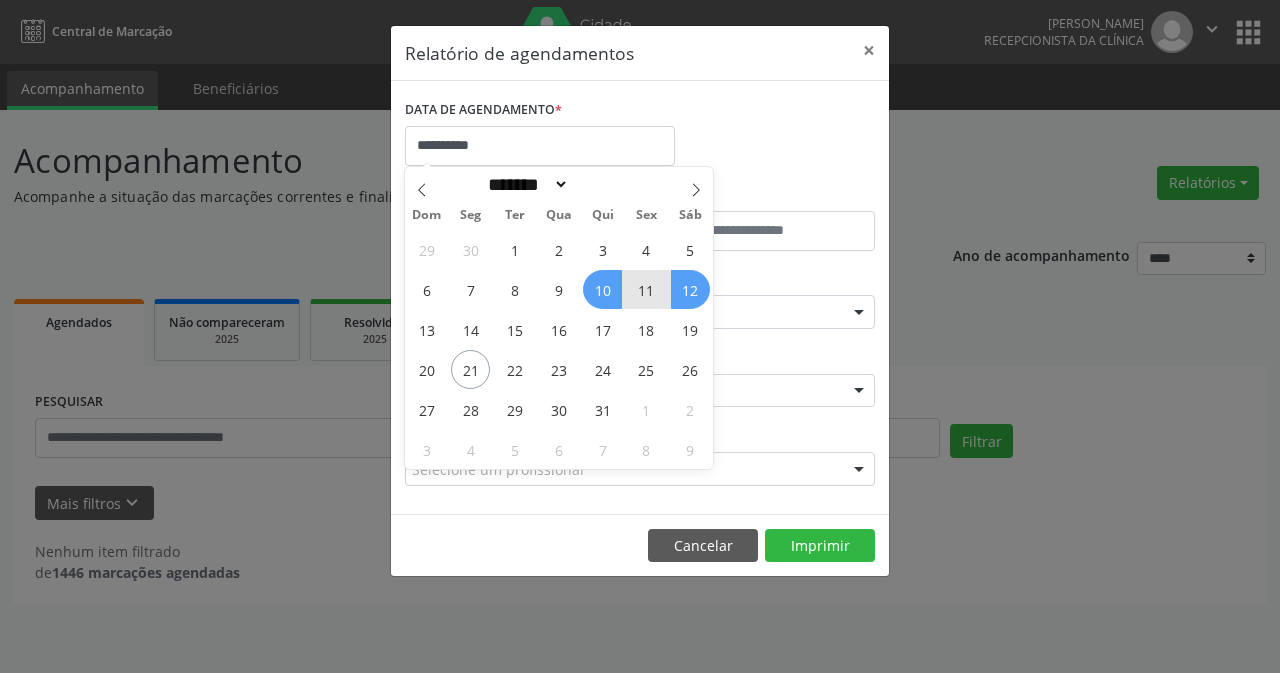 click on "12" at bounding box center (690, 289) 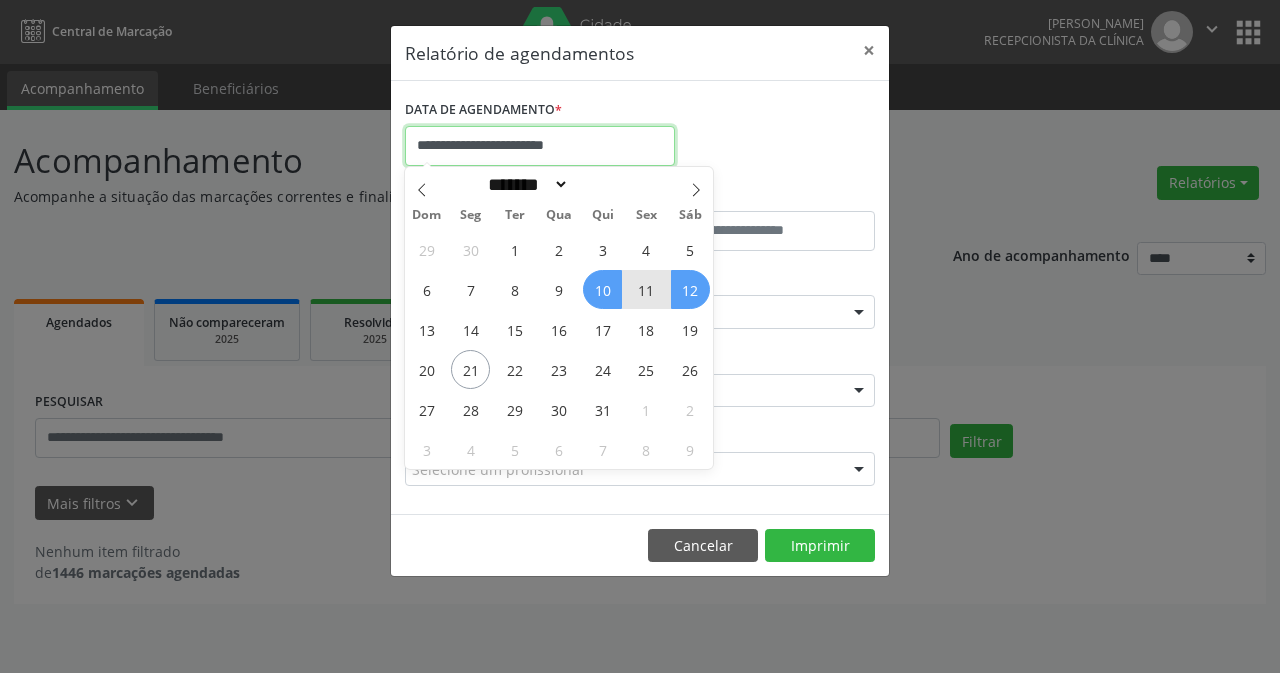 click on "**********" at bounding box center (540, 146) 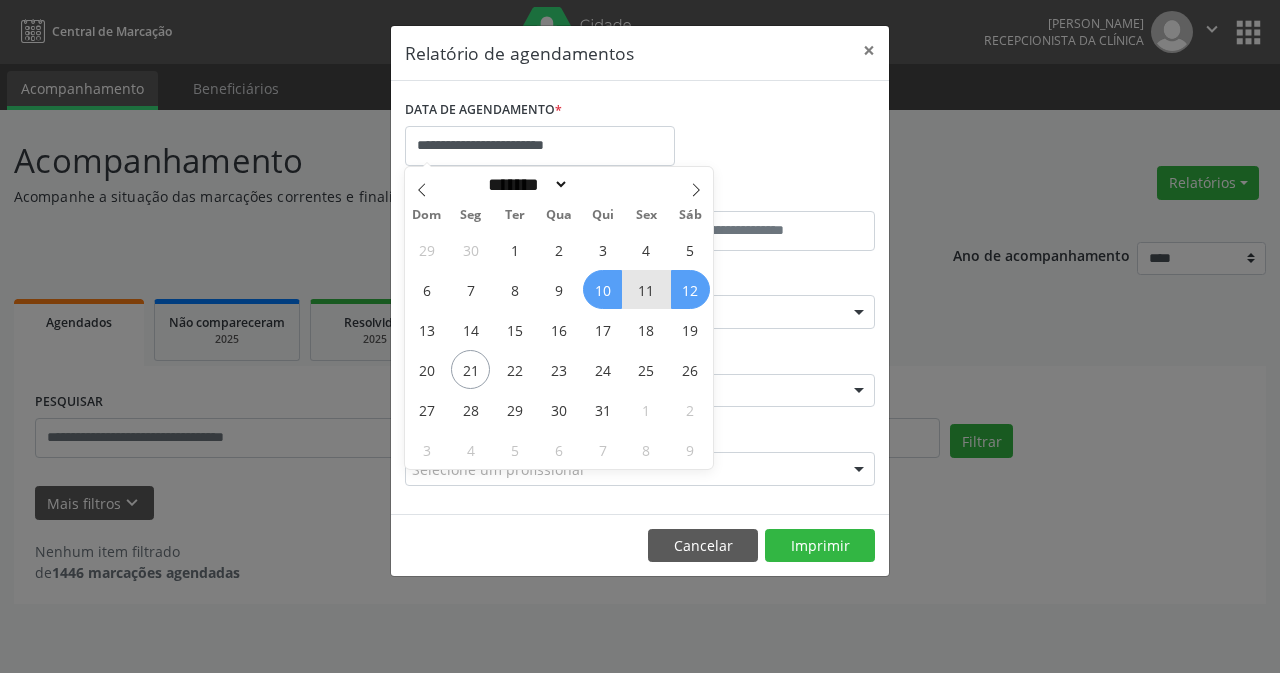 click on "12" at bounding box center (690, 289) 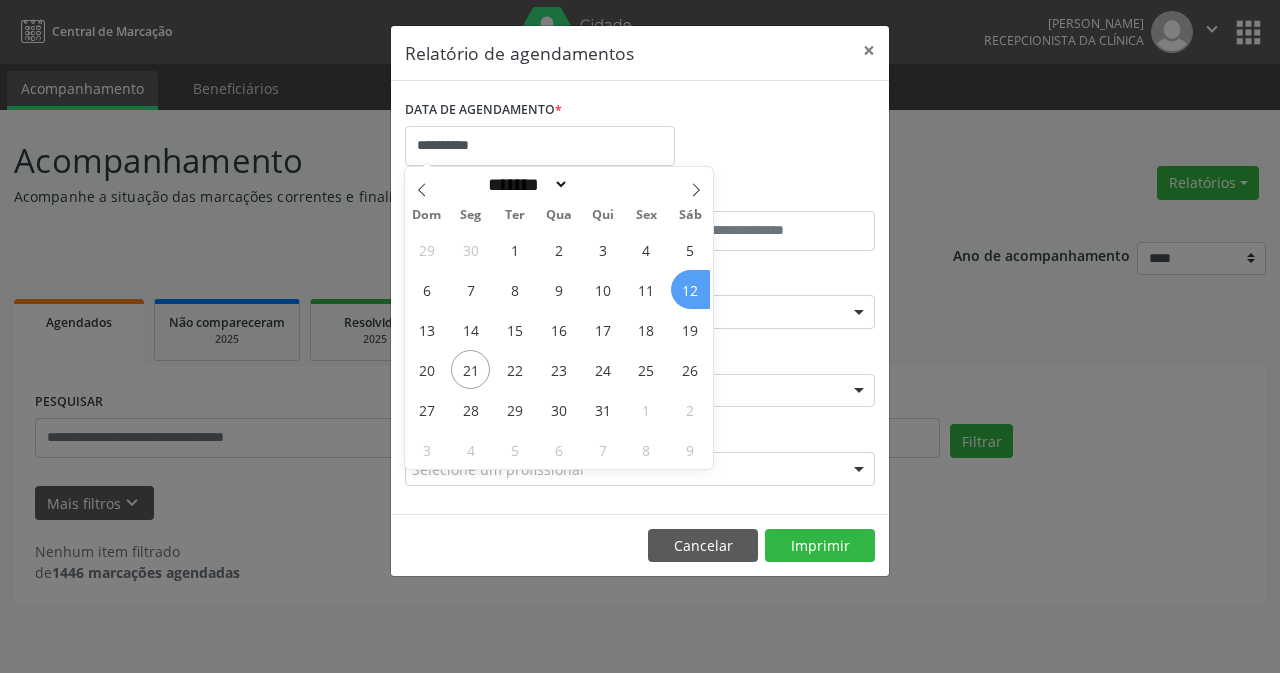 click on "12" at bounding box center [690, 289] 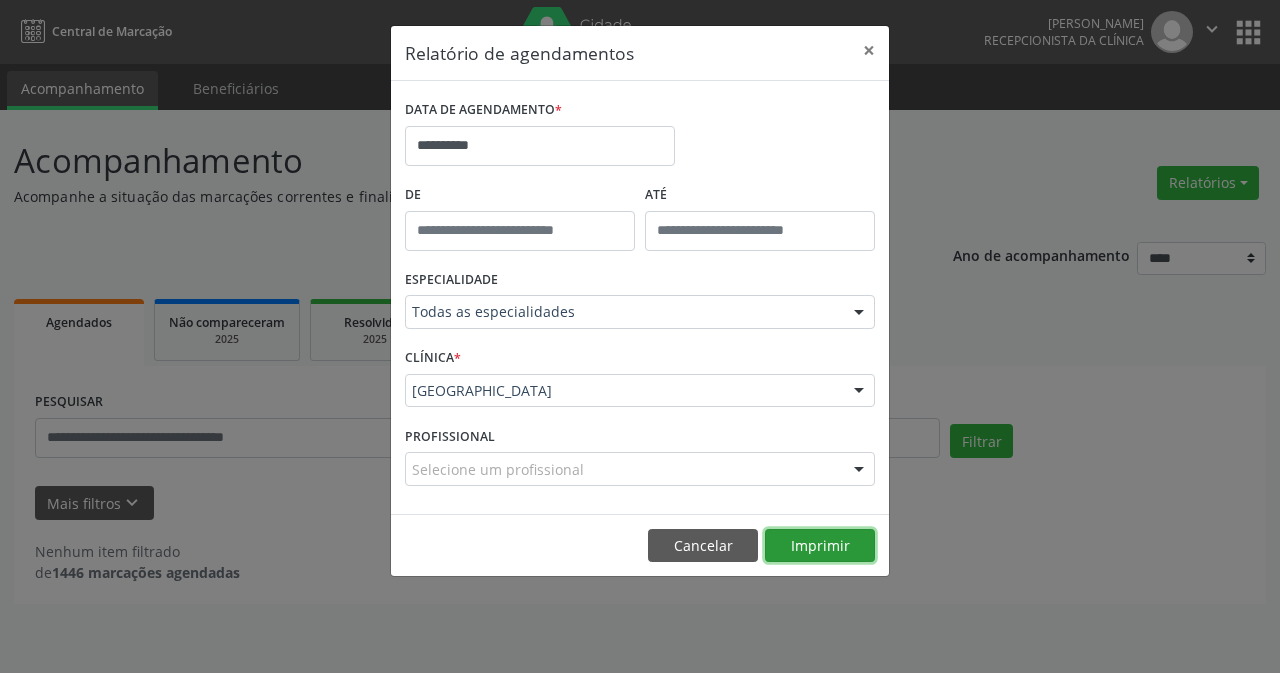 click on "Imprimir" at bounding box center [820, 546] 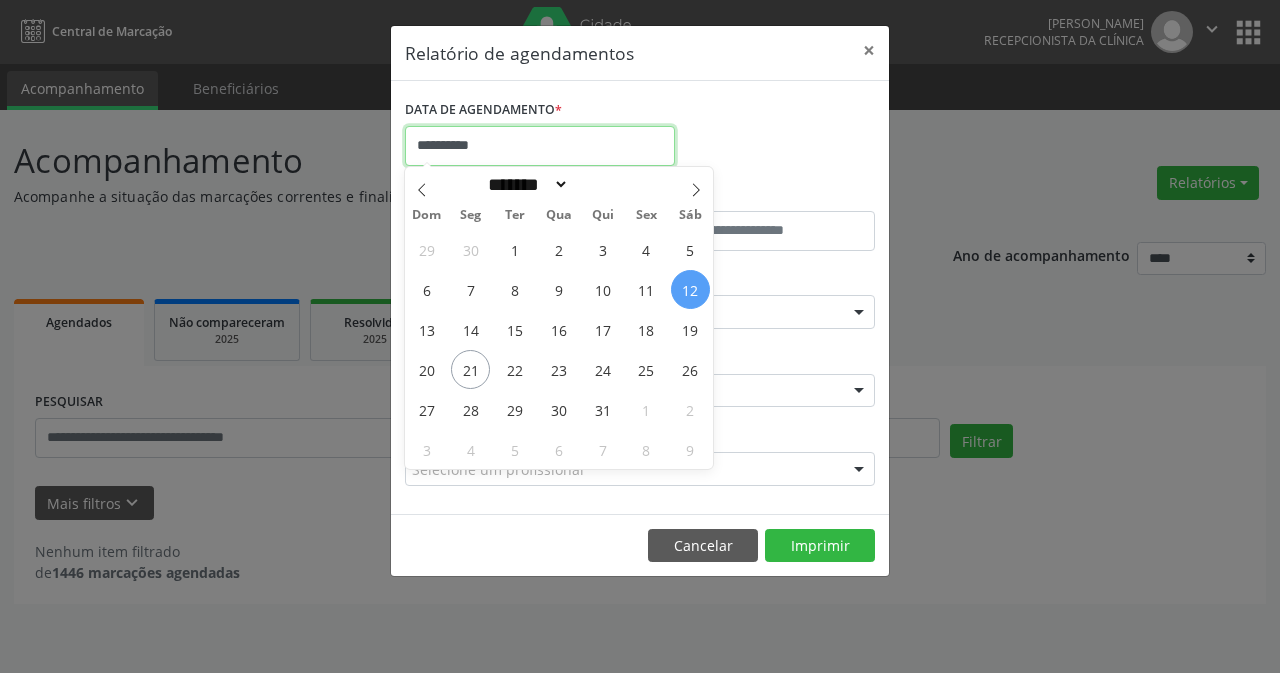click on "**********" at bounding box center [540, 146] 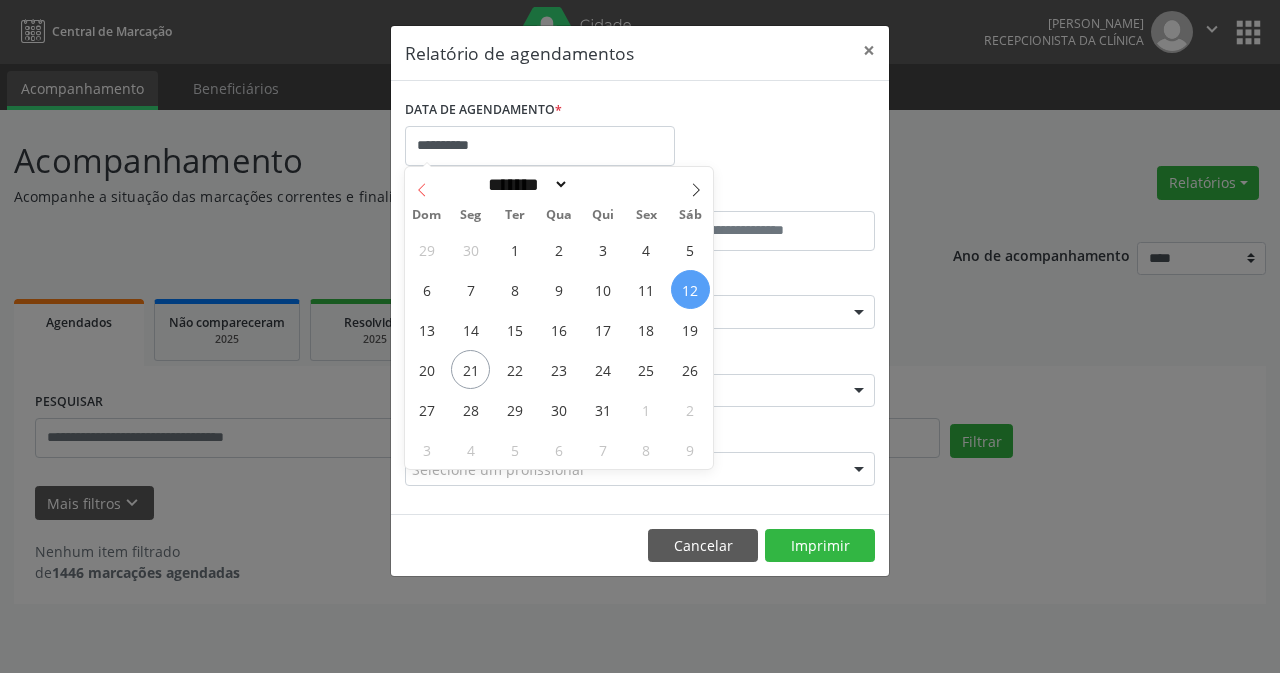 click 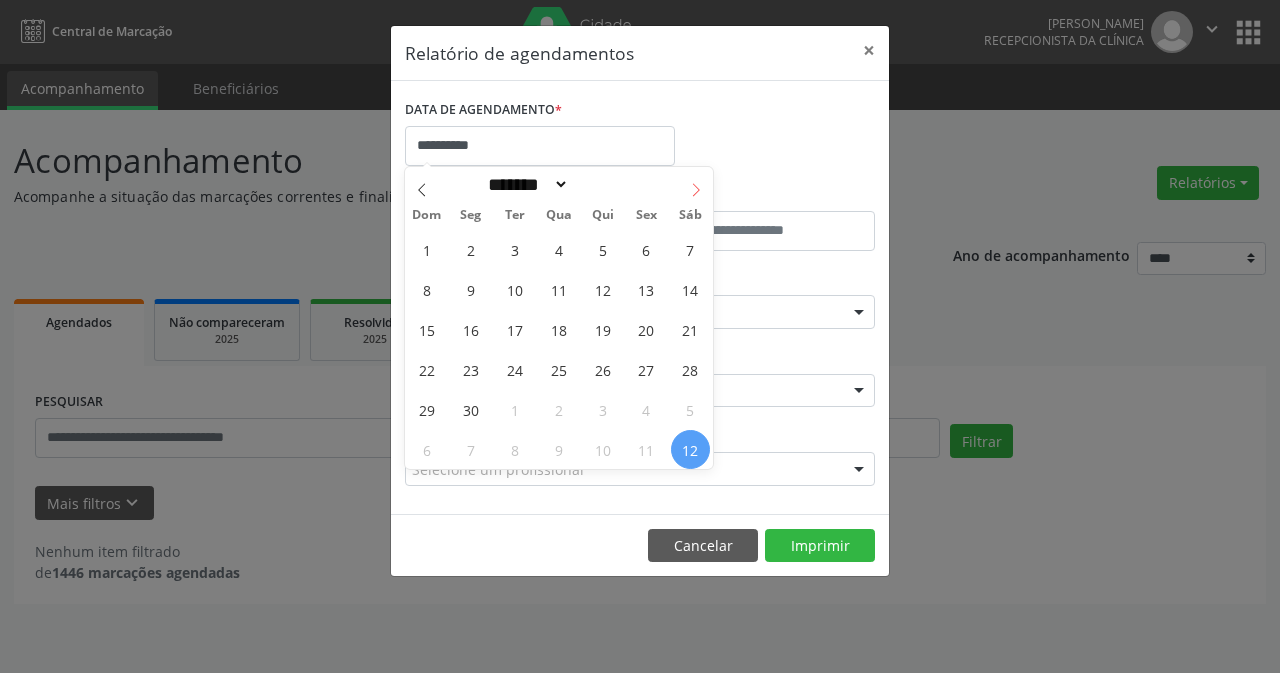 click 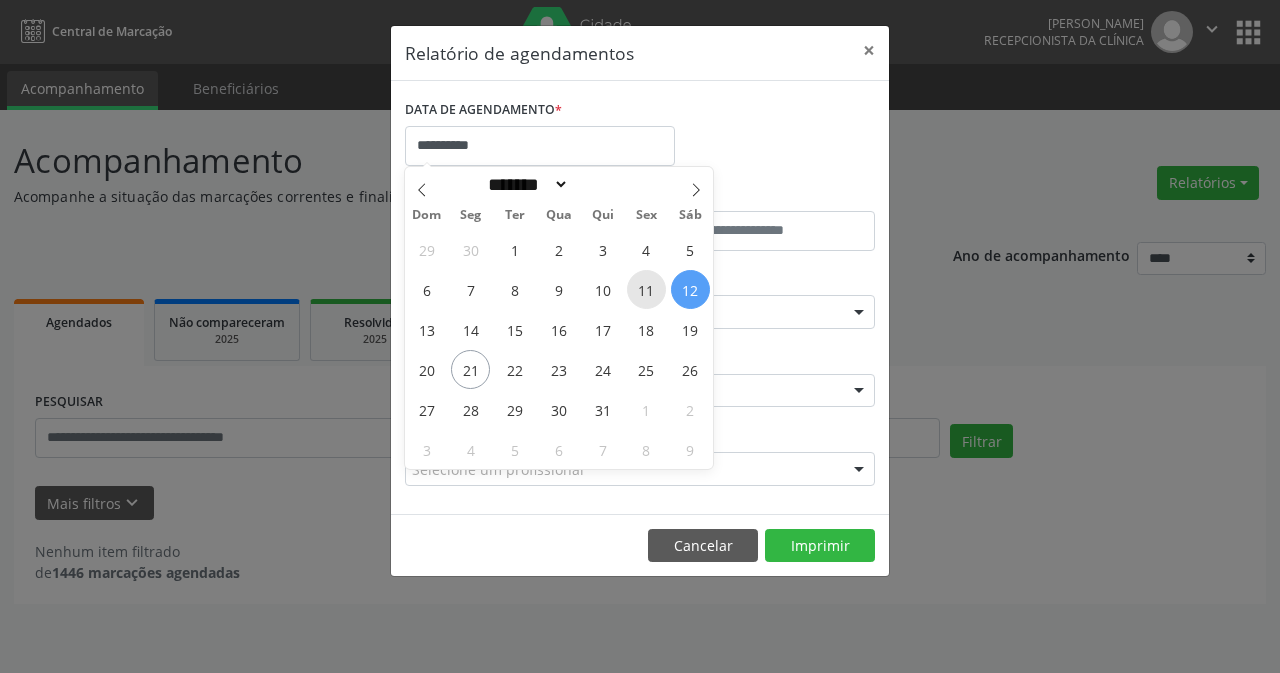 click on "11" at bounding box center [646, 289] 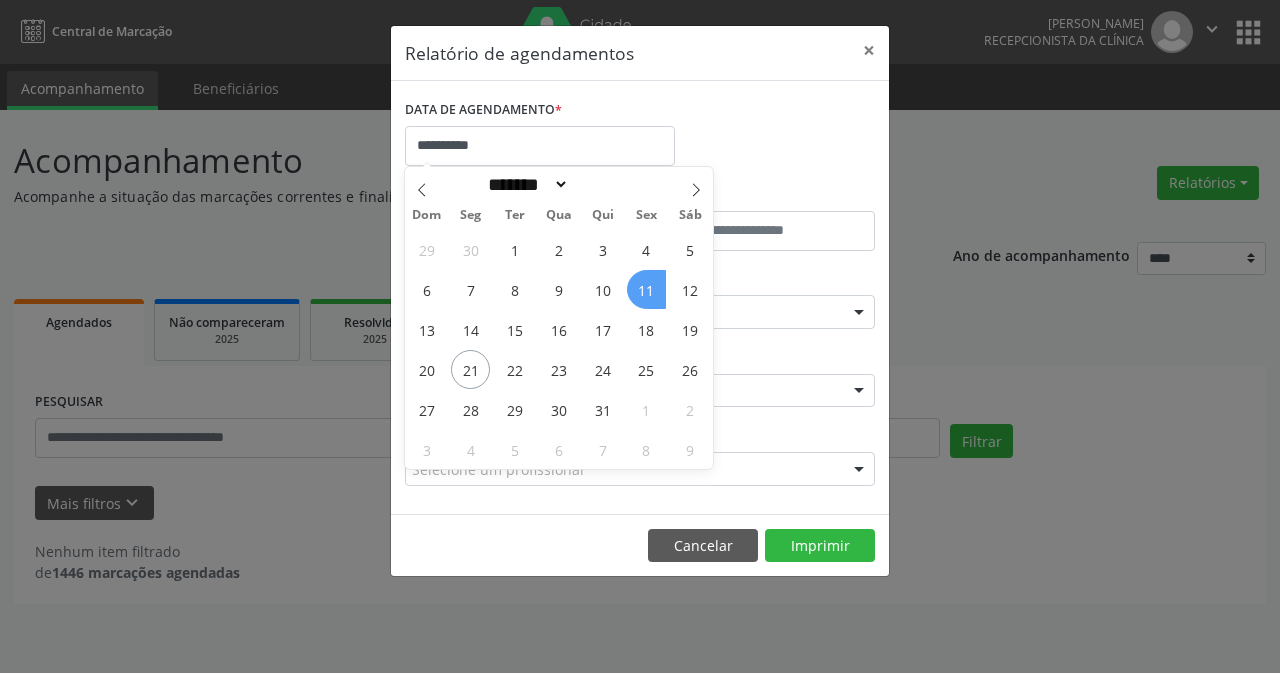 click on "11" at bounding box center [646, 289] 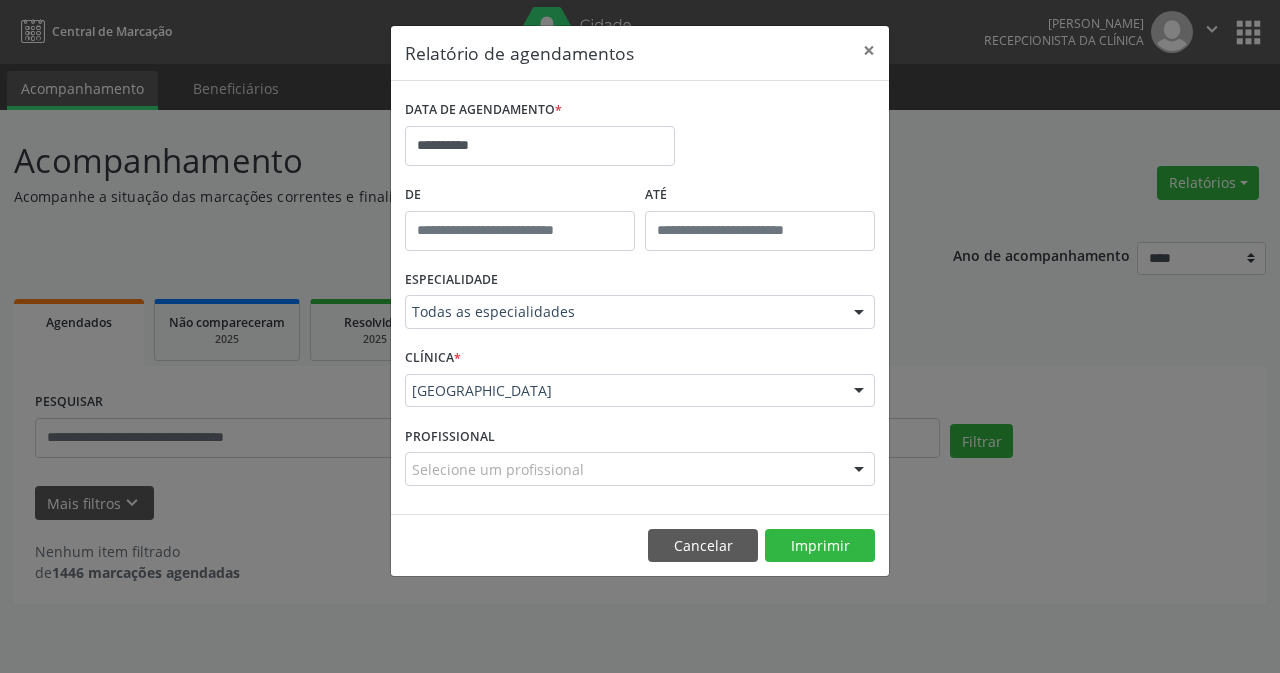 click on "Todas as especialidades" at bounding box center (640, 312) 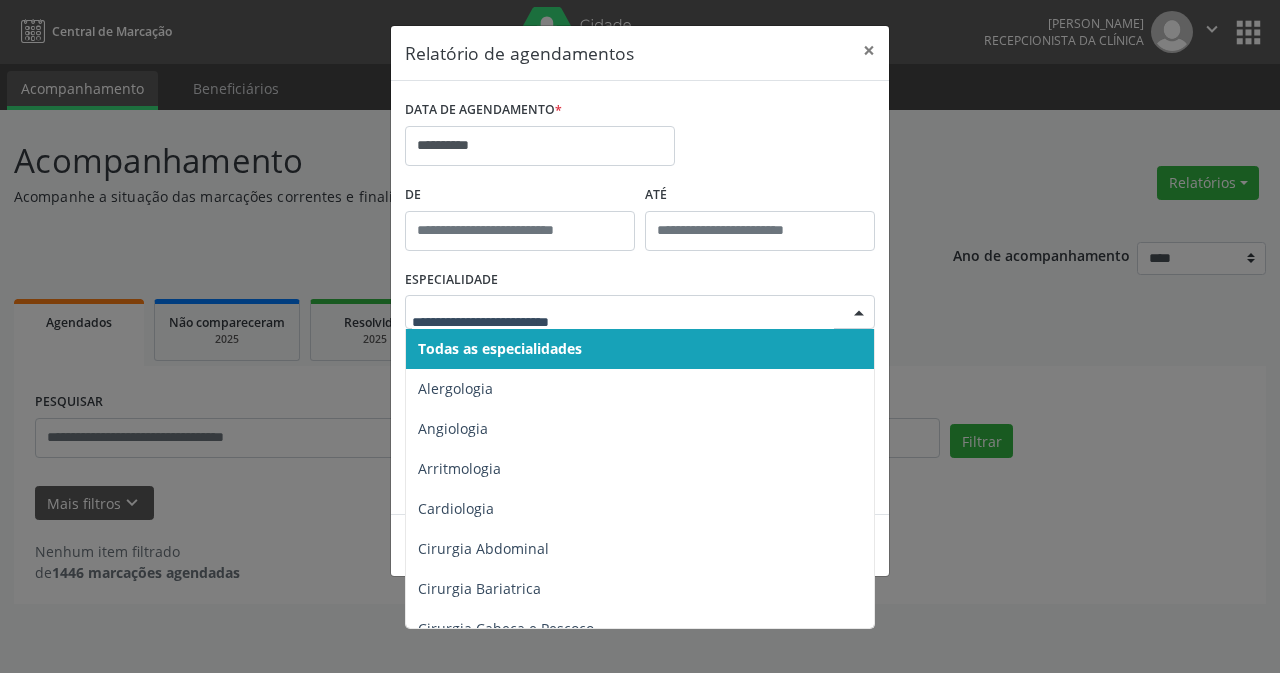click on "Todas as especialidades" at bounding box center [500, 348] 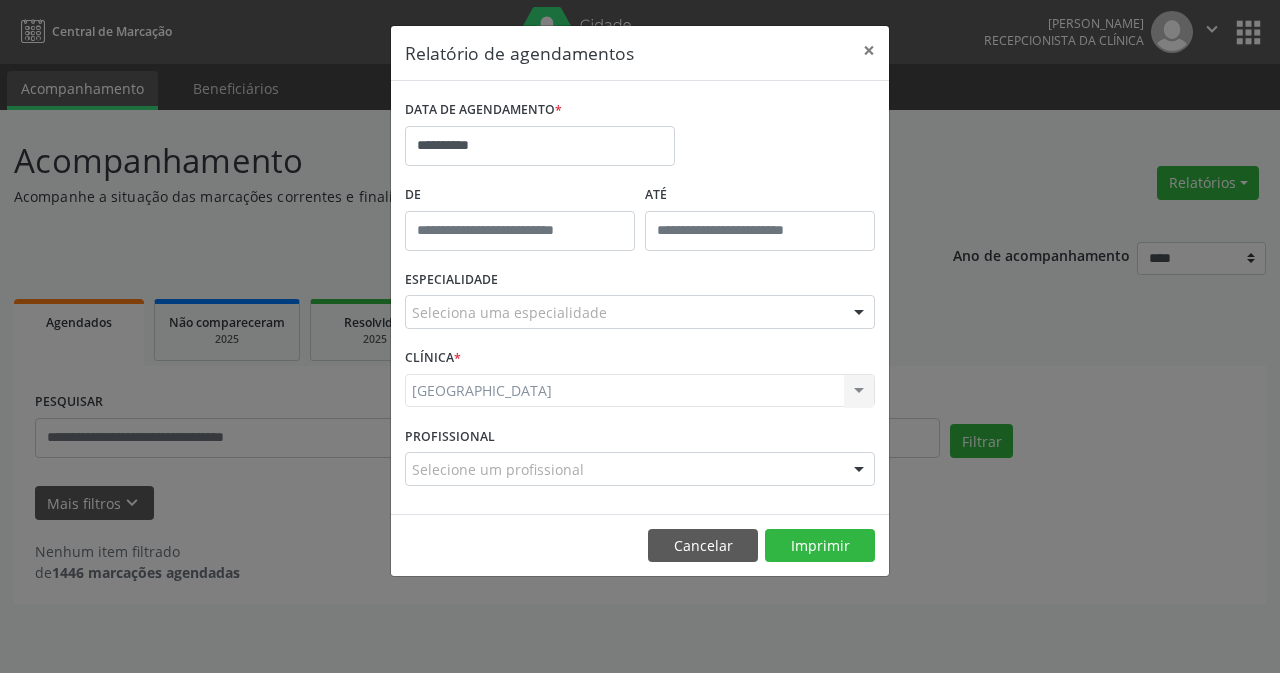 drag, startPoint x: 596, startPoint y: 308, endPoint x: 652, endPoint y: 311, distance: 56.0803 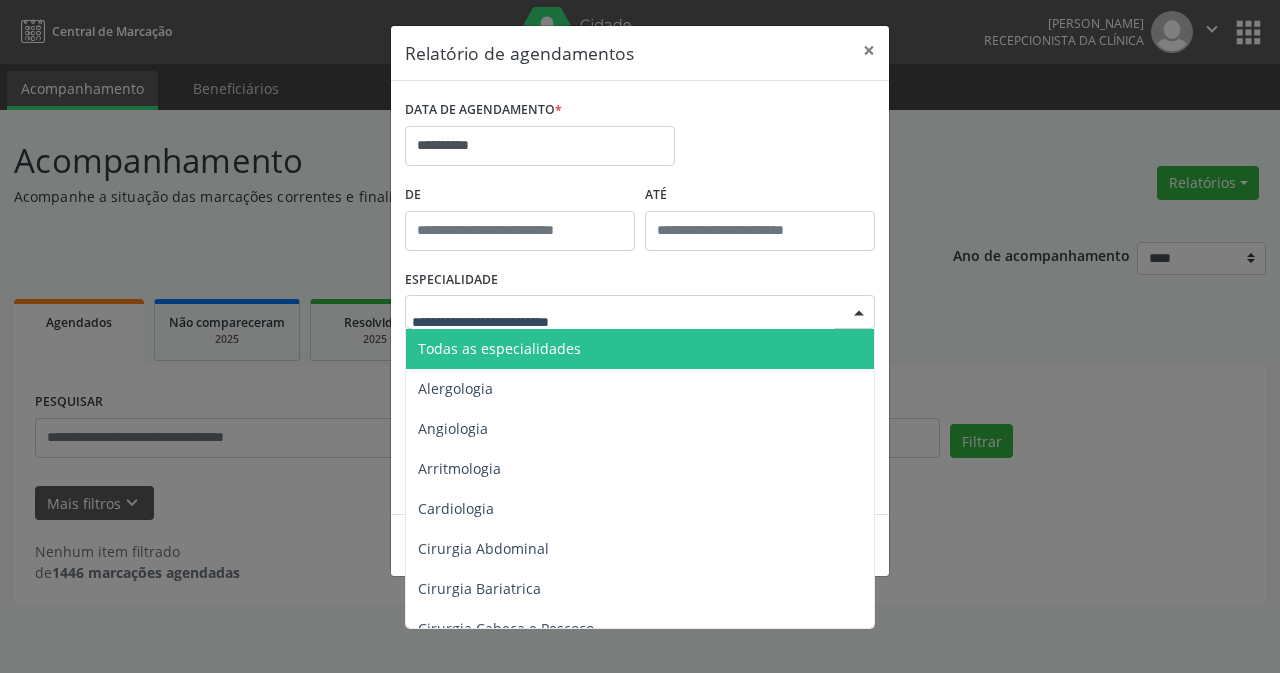 click on "Todas as especialidades" at bounding box center (499, 348) 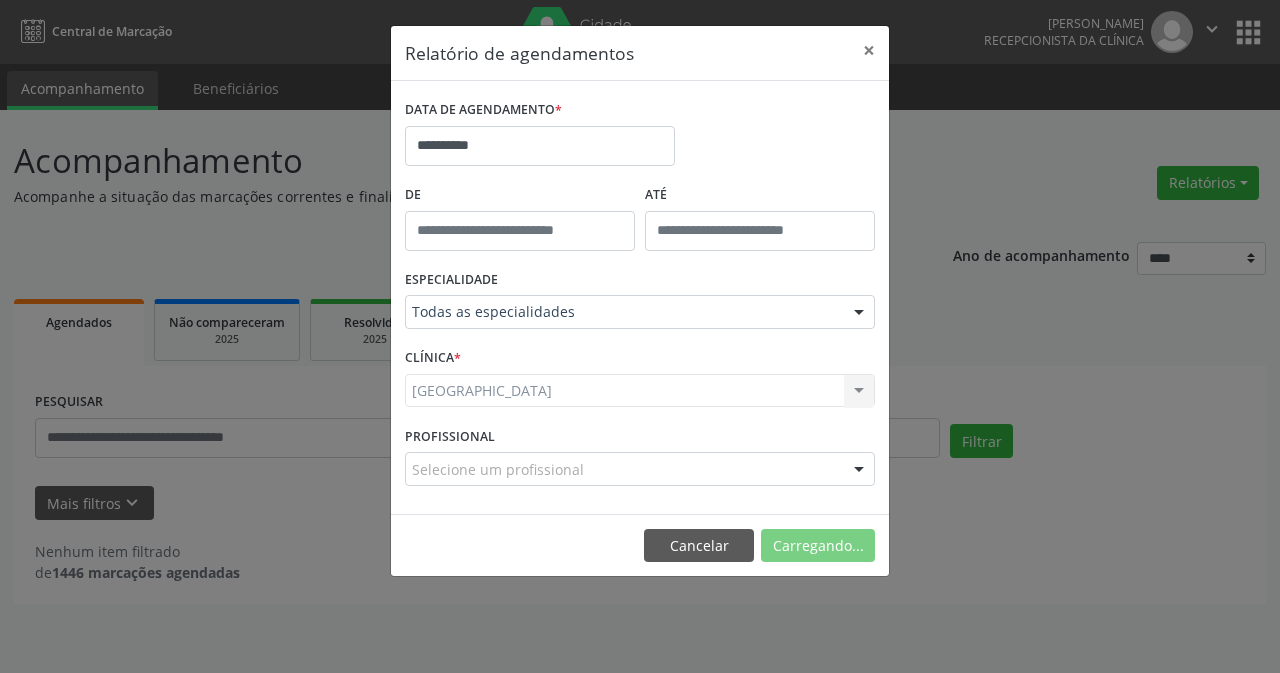 click on "Carregando..." at bounding box center [818, 546] 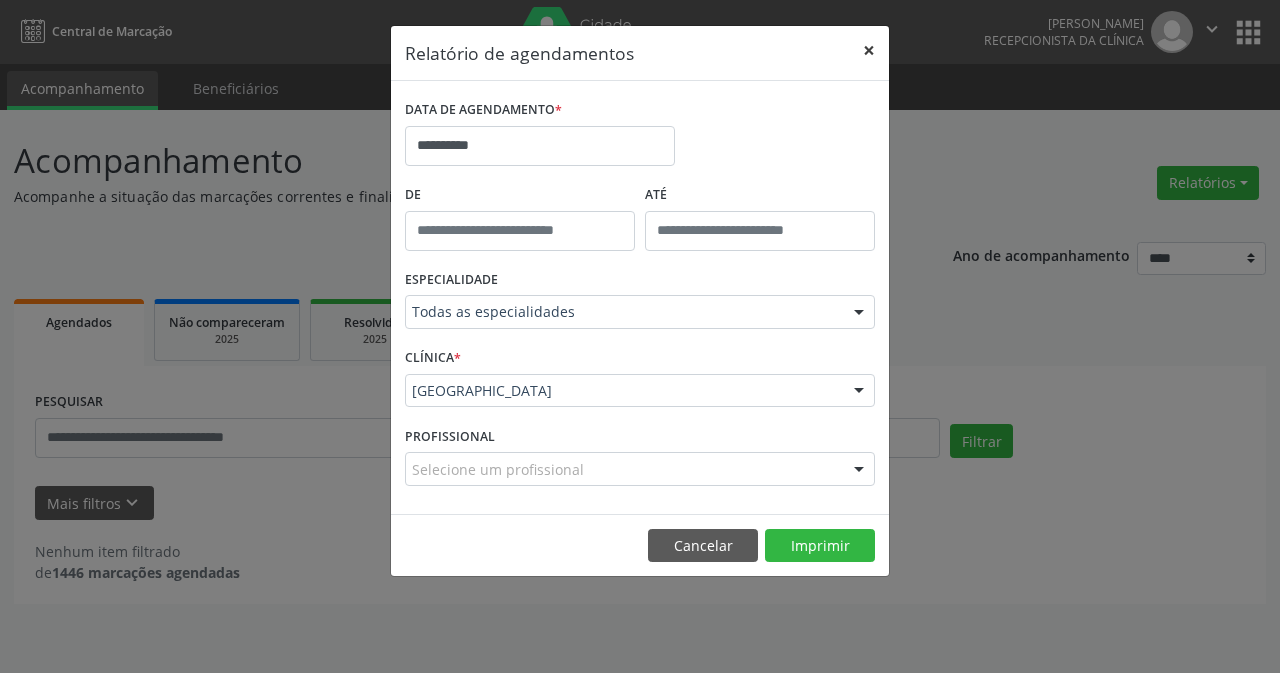 click on "×" at bounding box center [869, 50] 